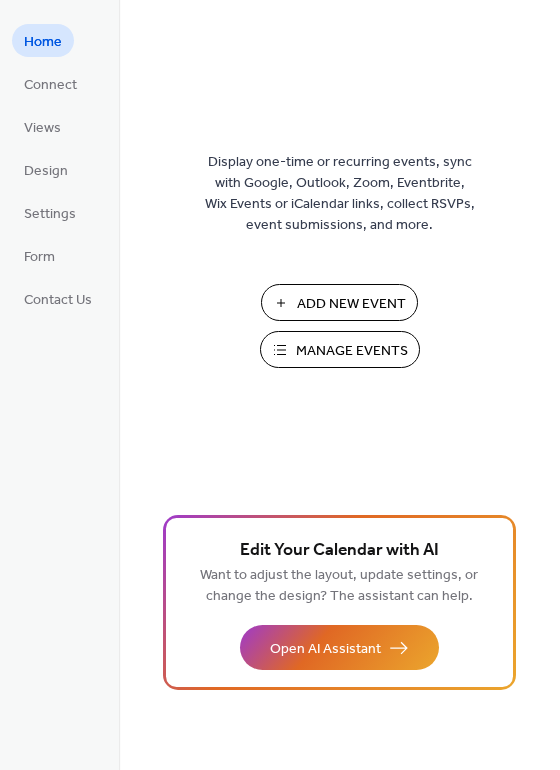 scroll, scrollTop: 0, scrollLeft: 0, axis: both 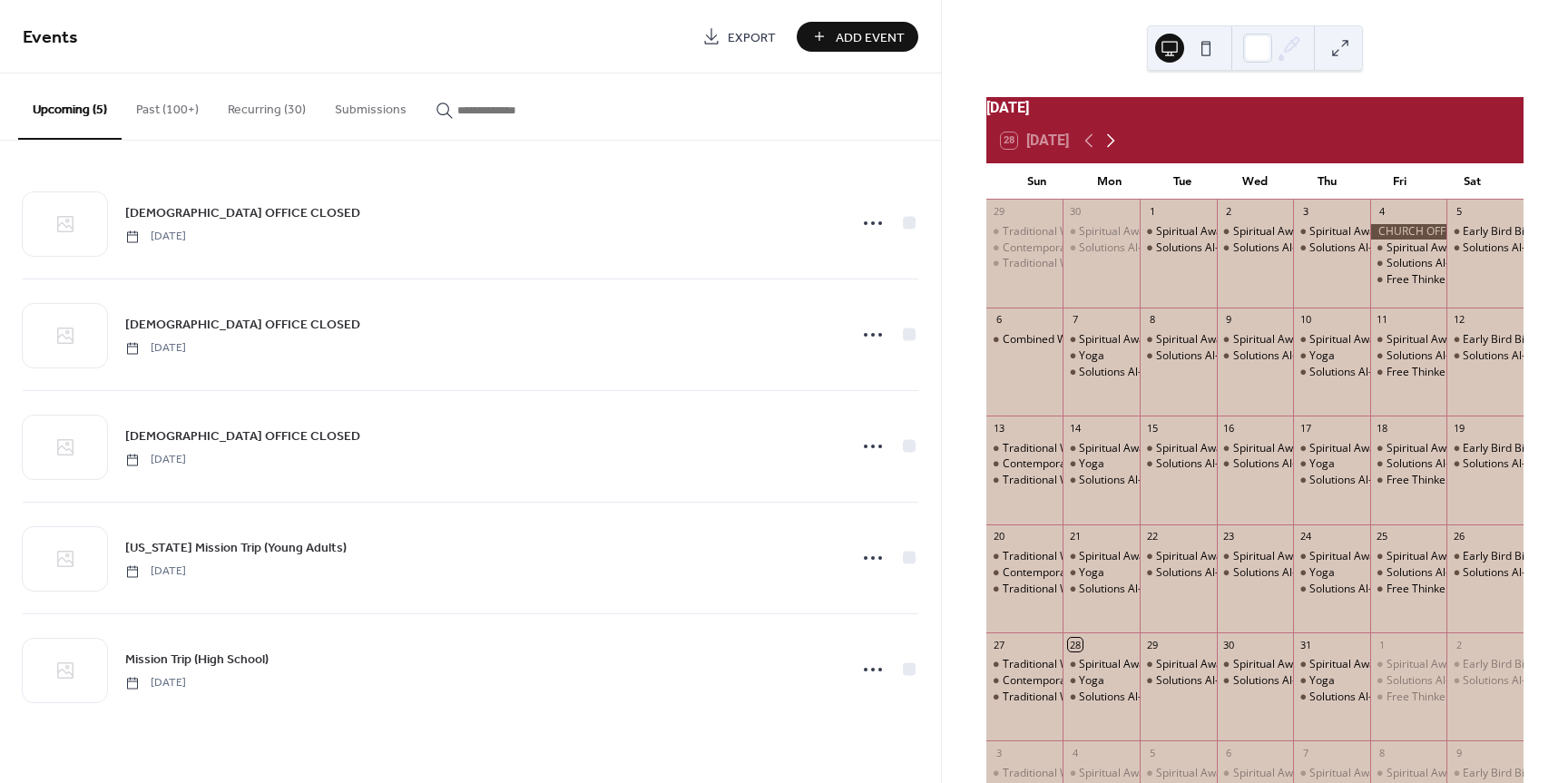 click 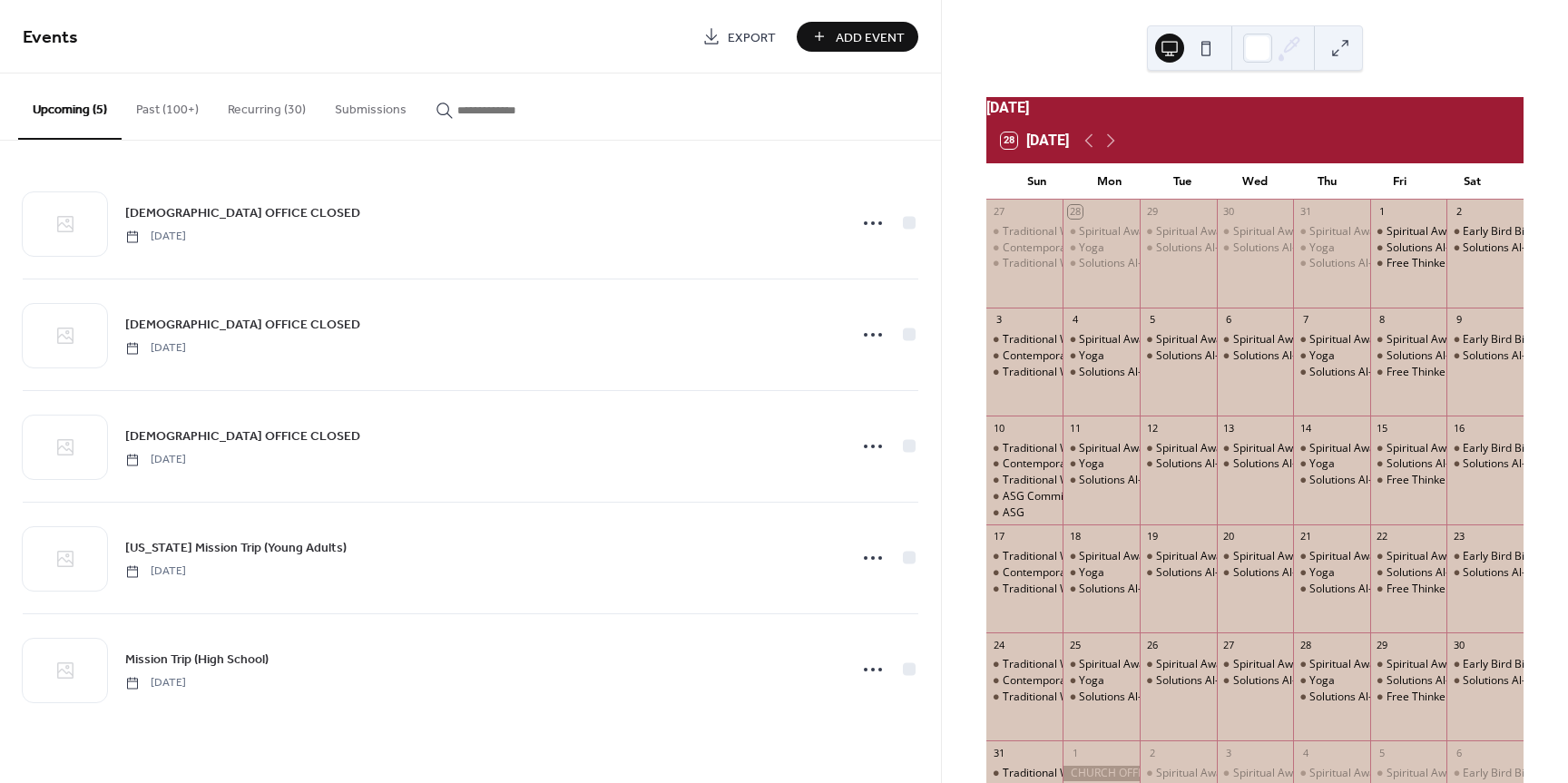 click on "Add Event" at bounding box center (870, 37) 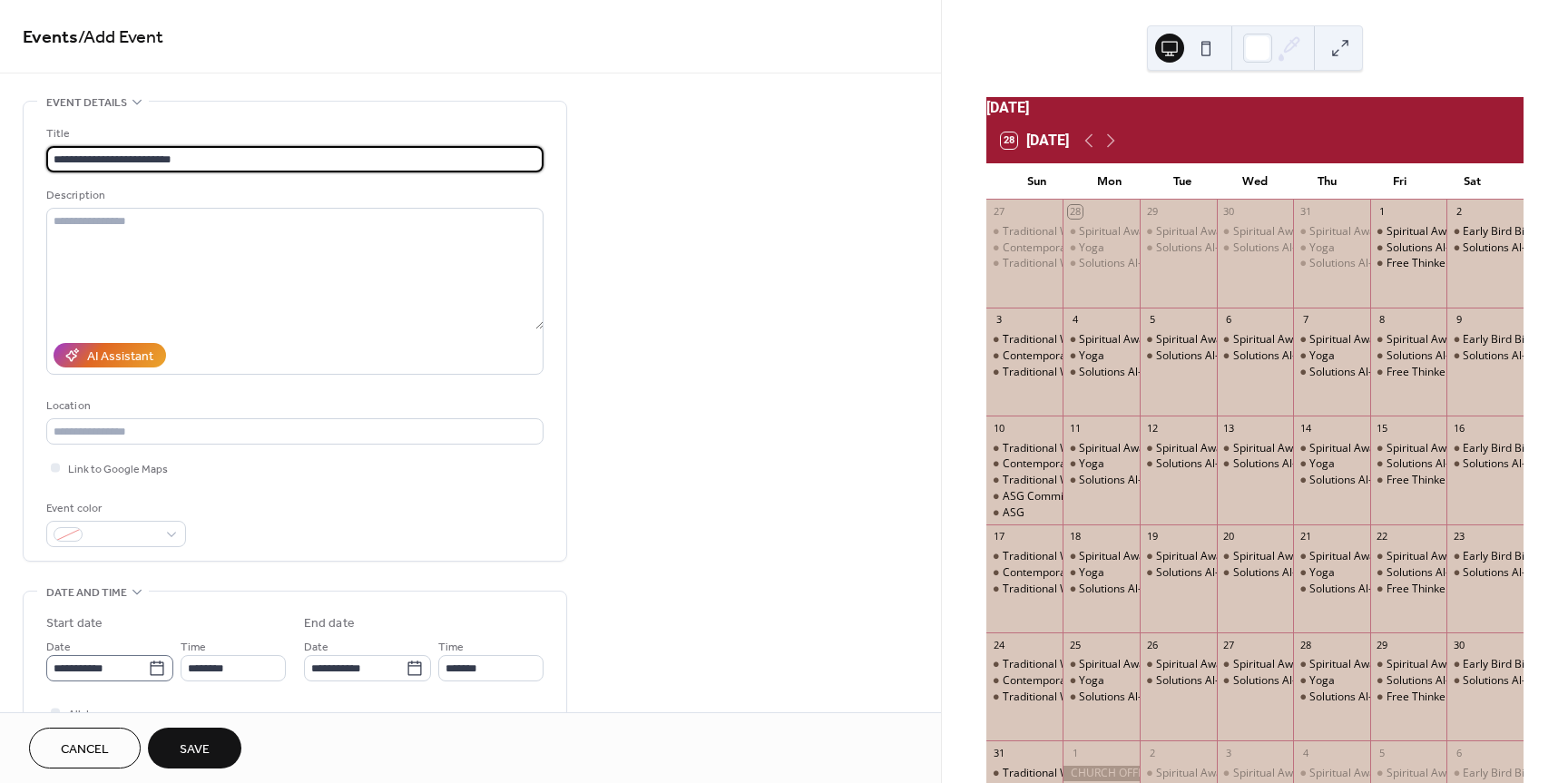 type on "**********" 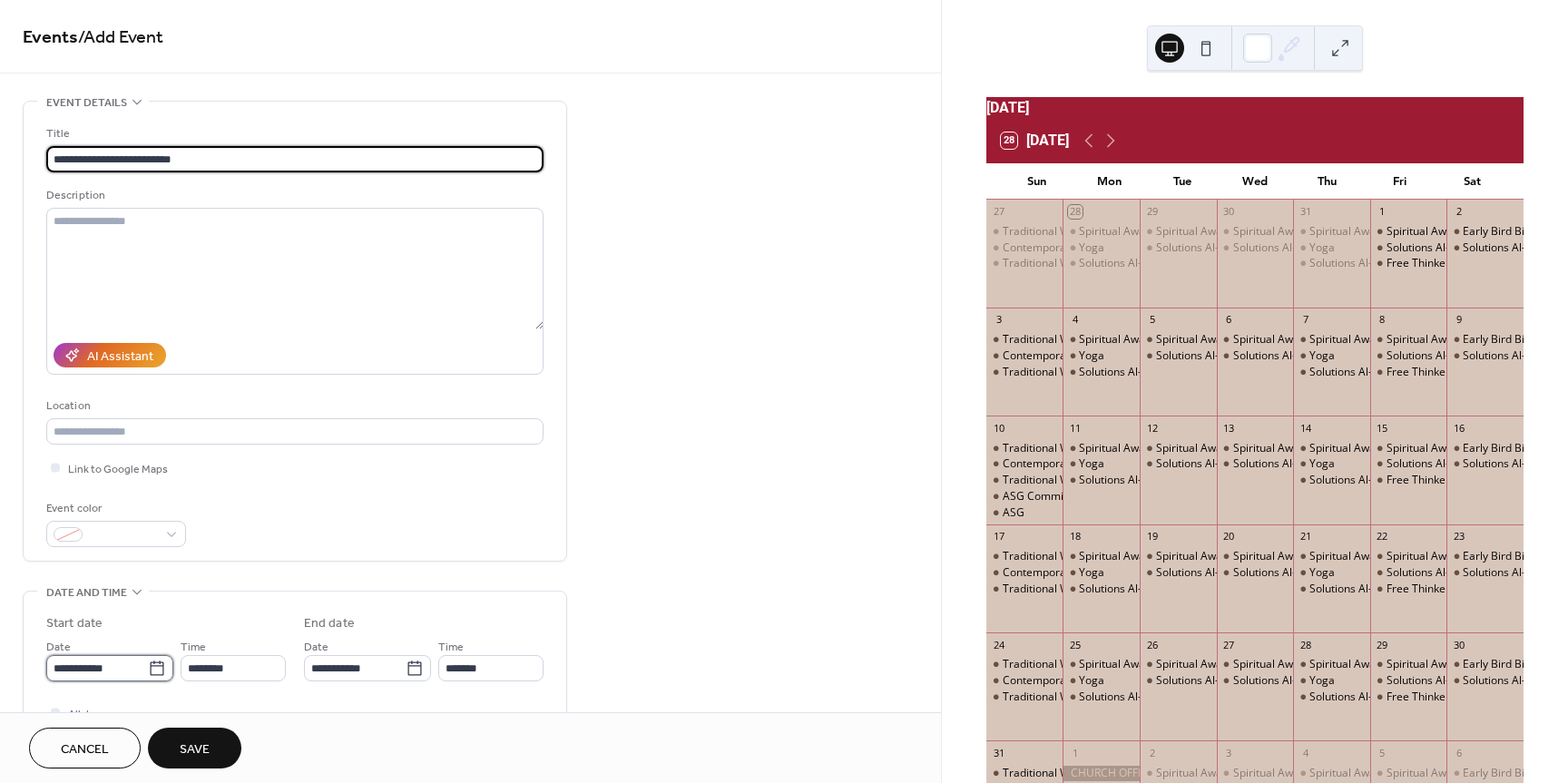click on "**********" at bounding box center [97, 668] 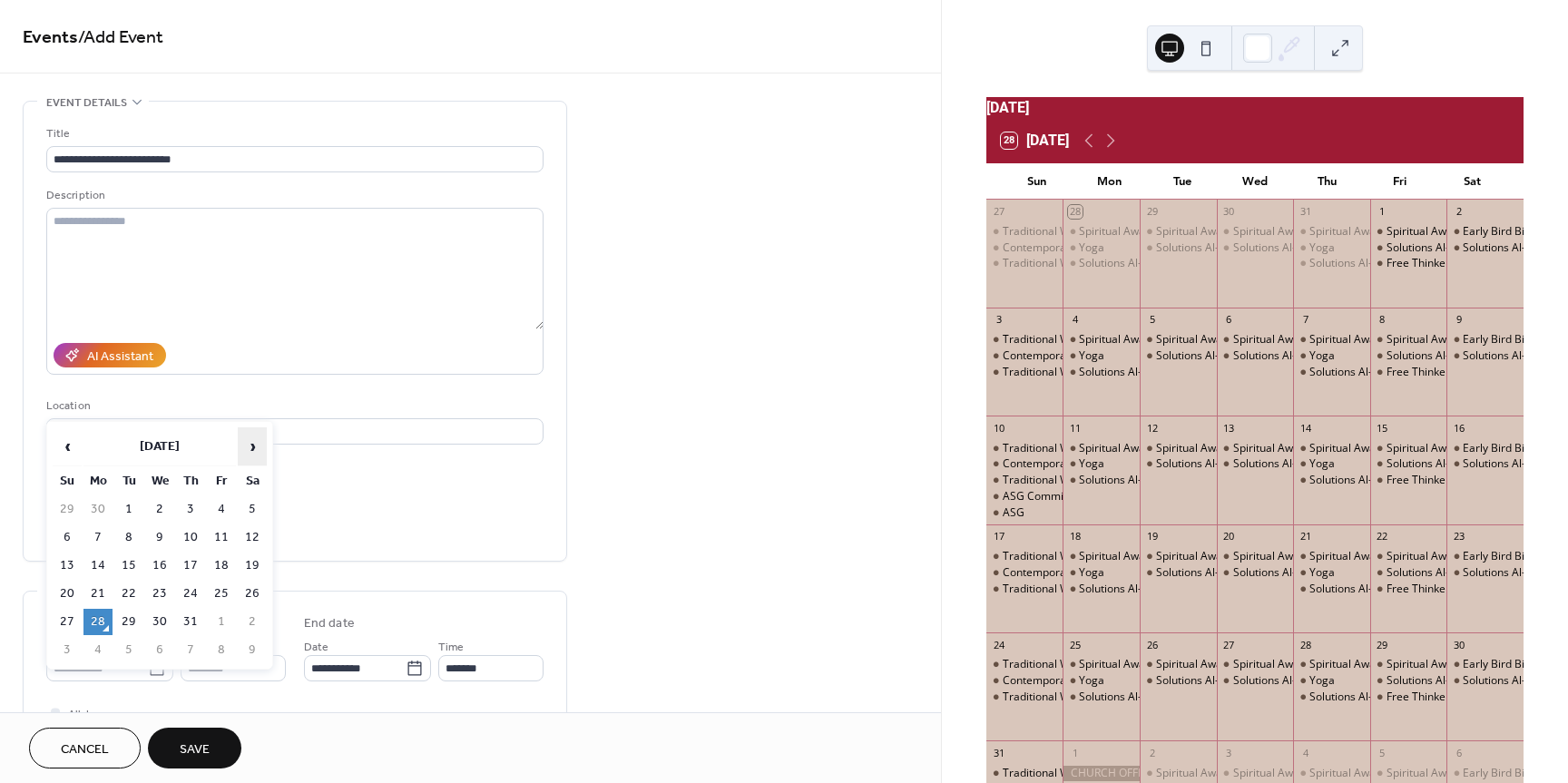 click on "›" at bounding box center [252, 446] 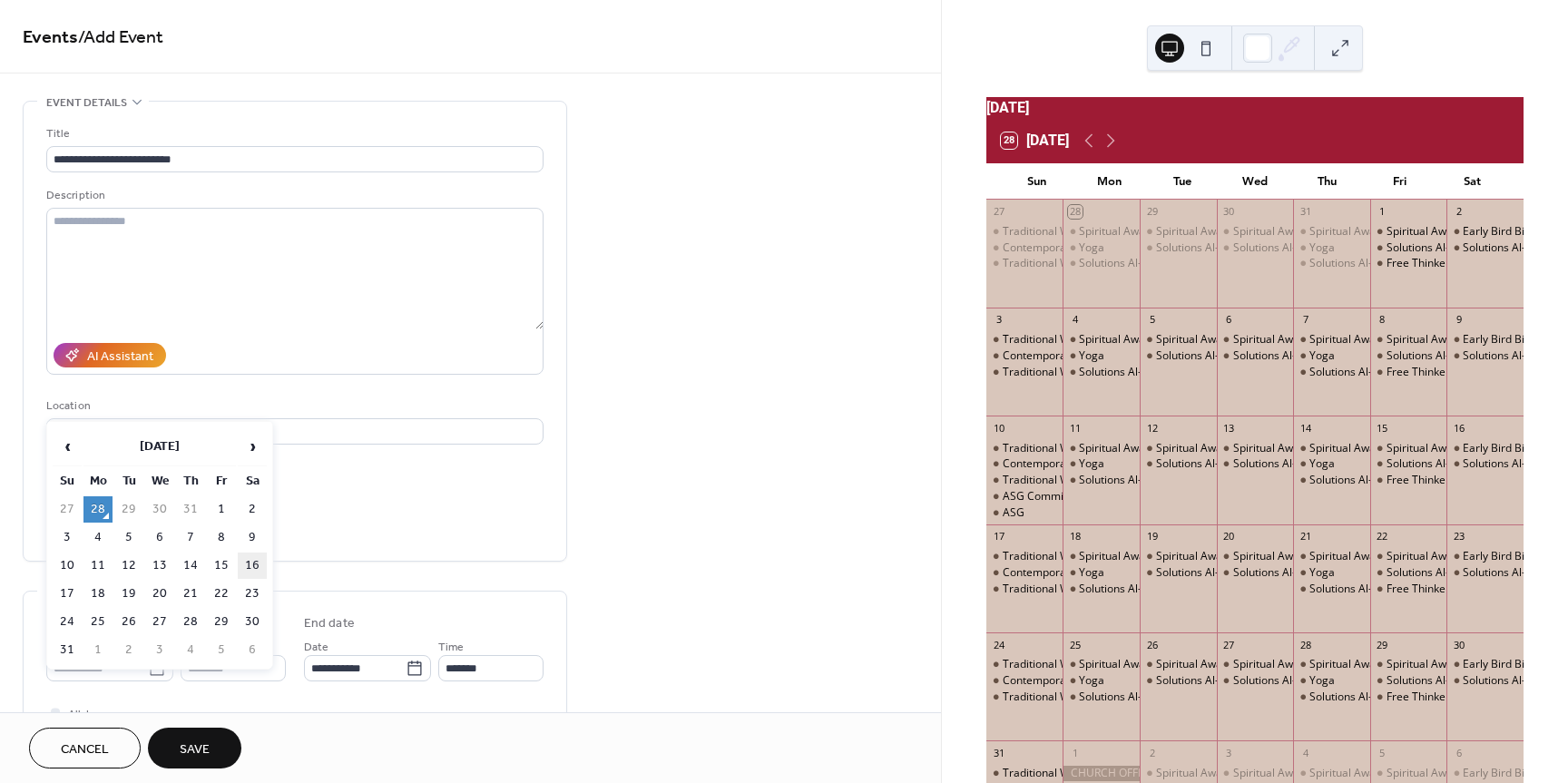 click on "16" at bounding box center (252, 565) 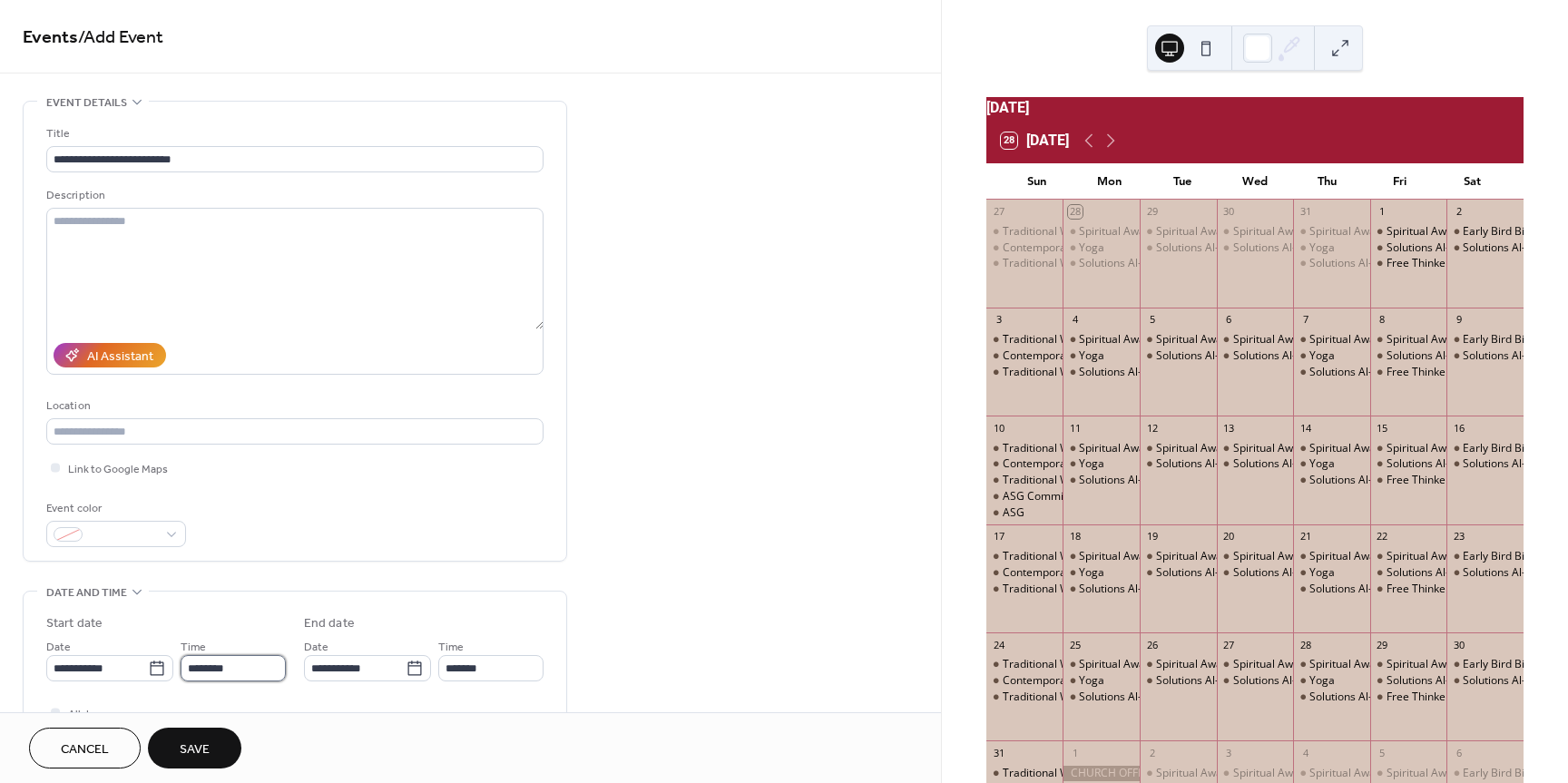 click on "********" at bounding box center (233, 668) 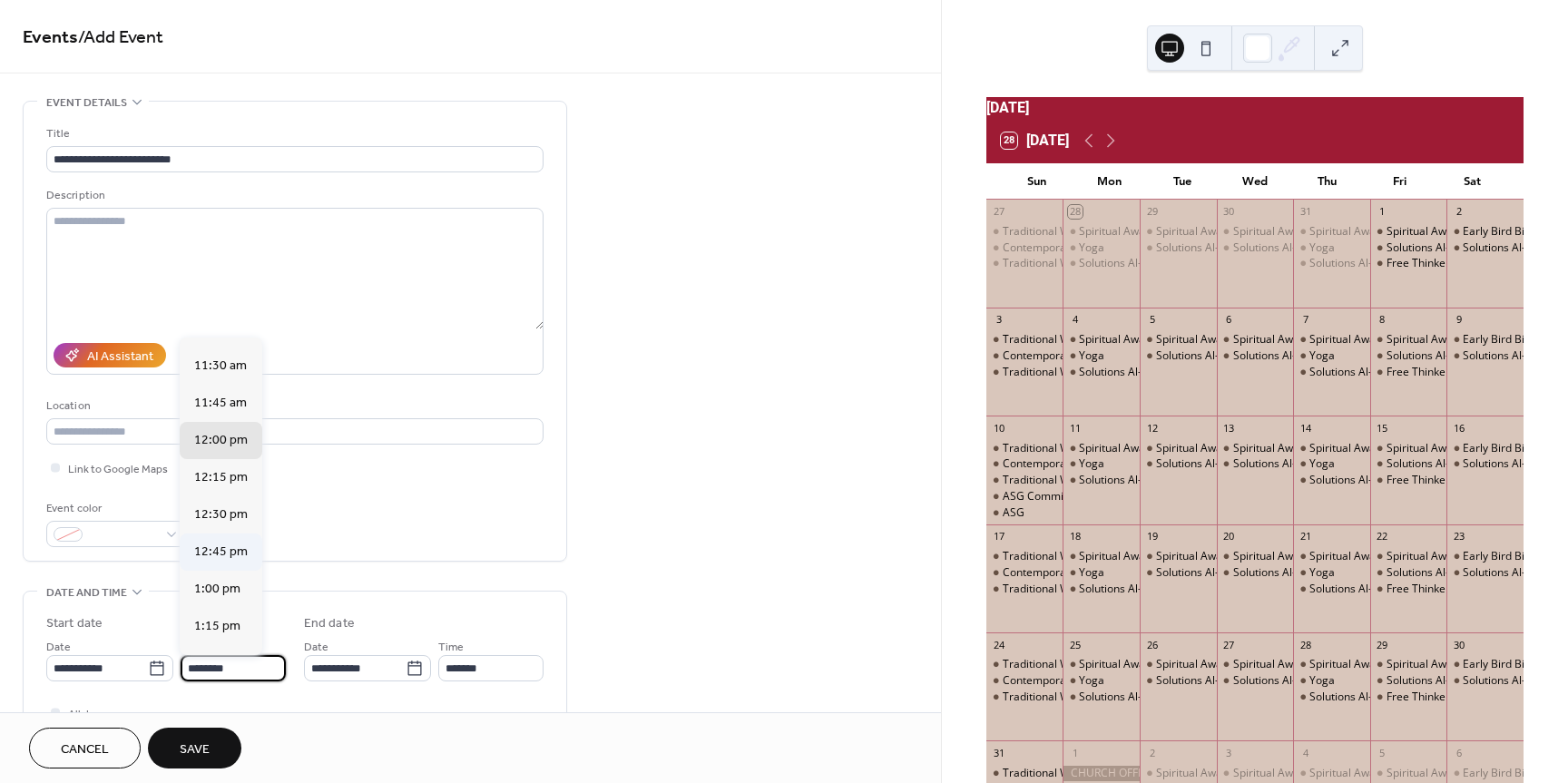 scroll, scrollTop: 1423, scrollLeft: 0, axis: vertical 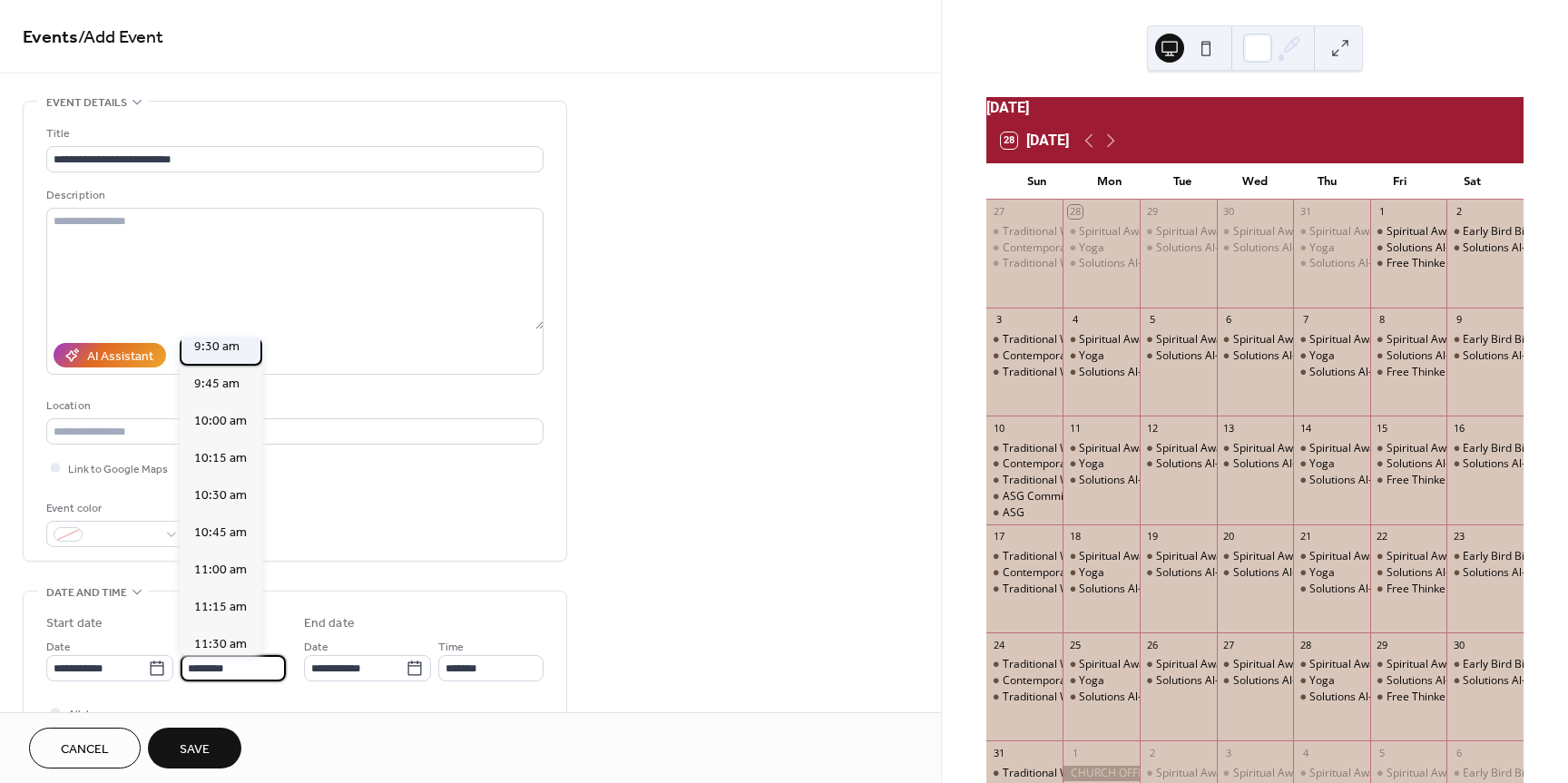 click on "9:30 am" at bounding box center [217, 347] 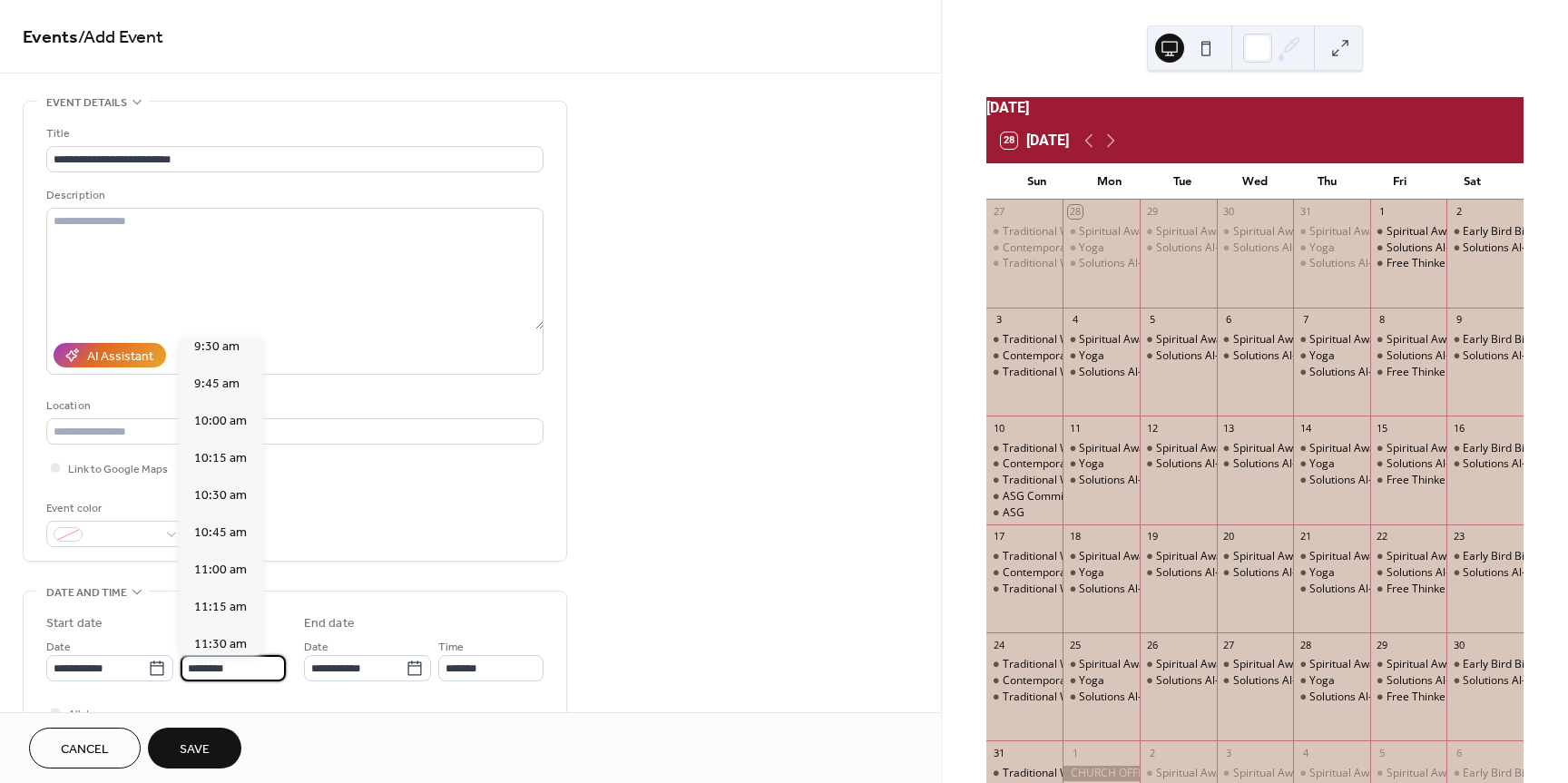 type on "*******" 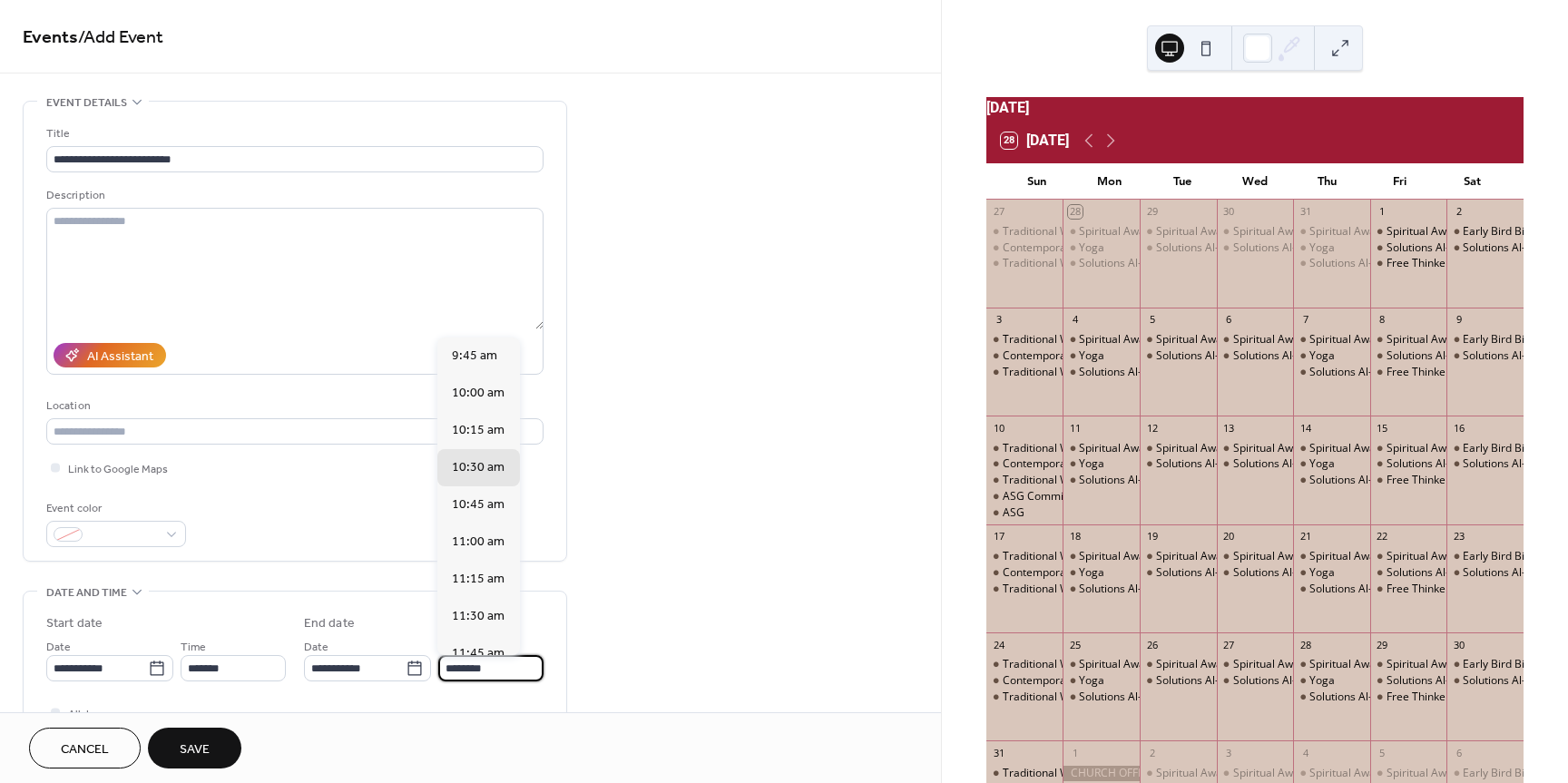 click on "********" at bounding box center [491, 668] 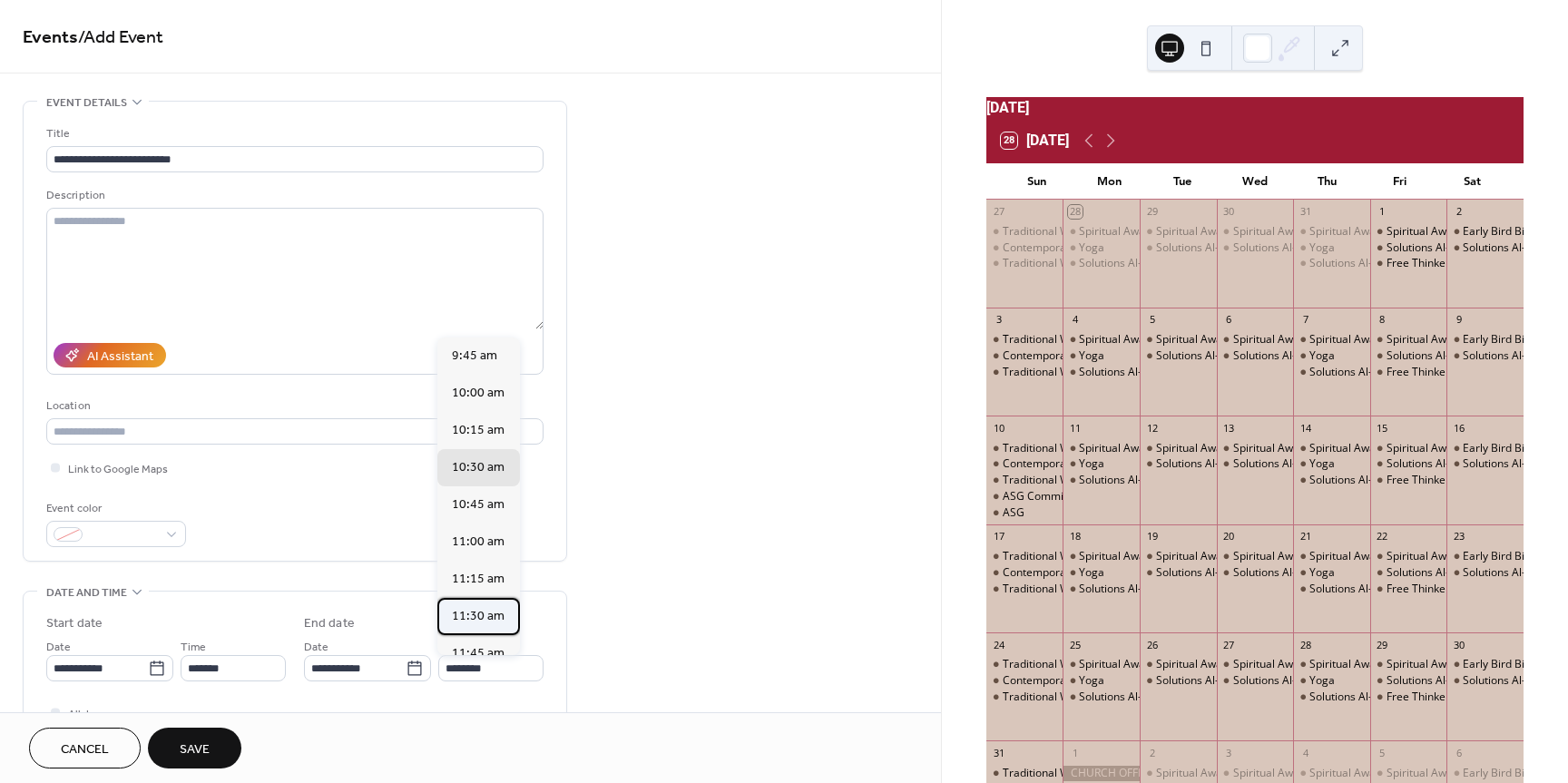 click on "11:30 am" at bounding box center (478, 616) 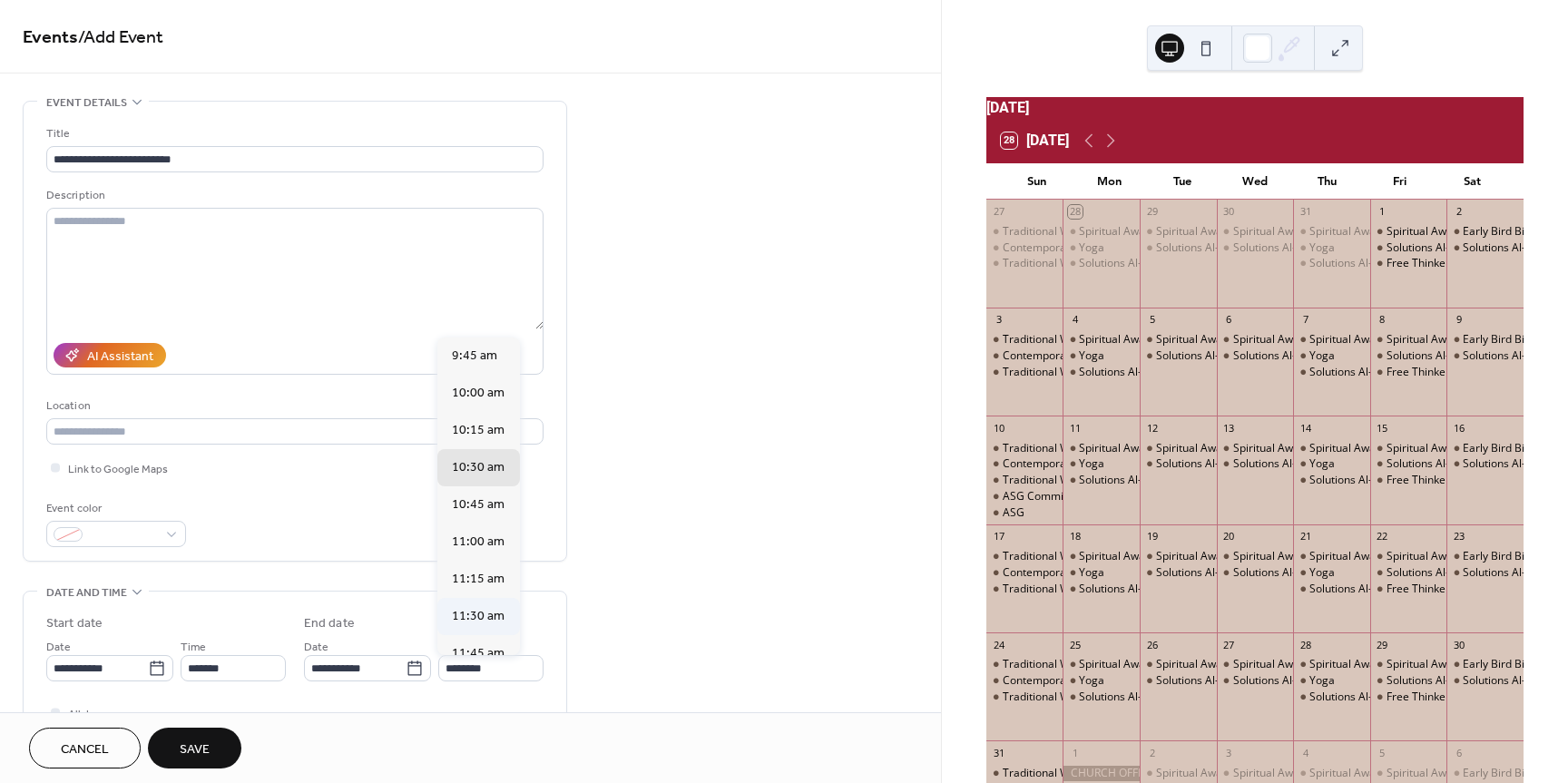 type on "********" 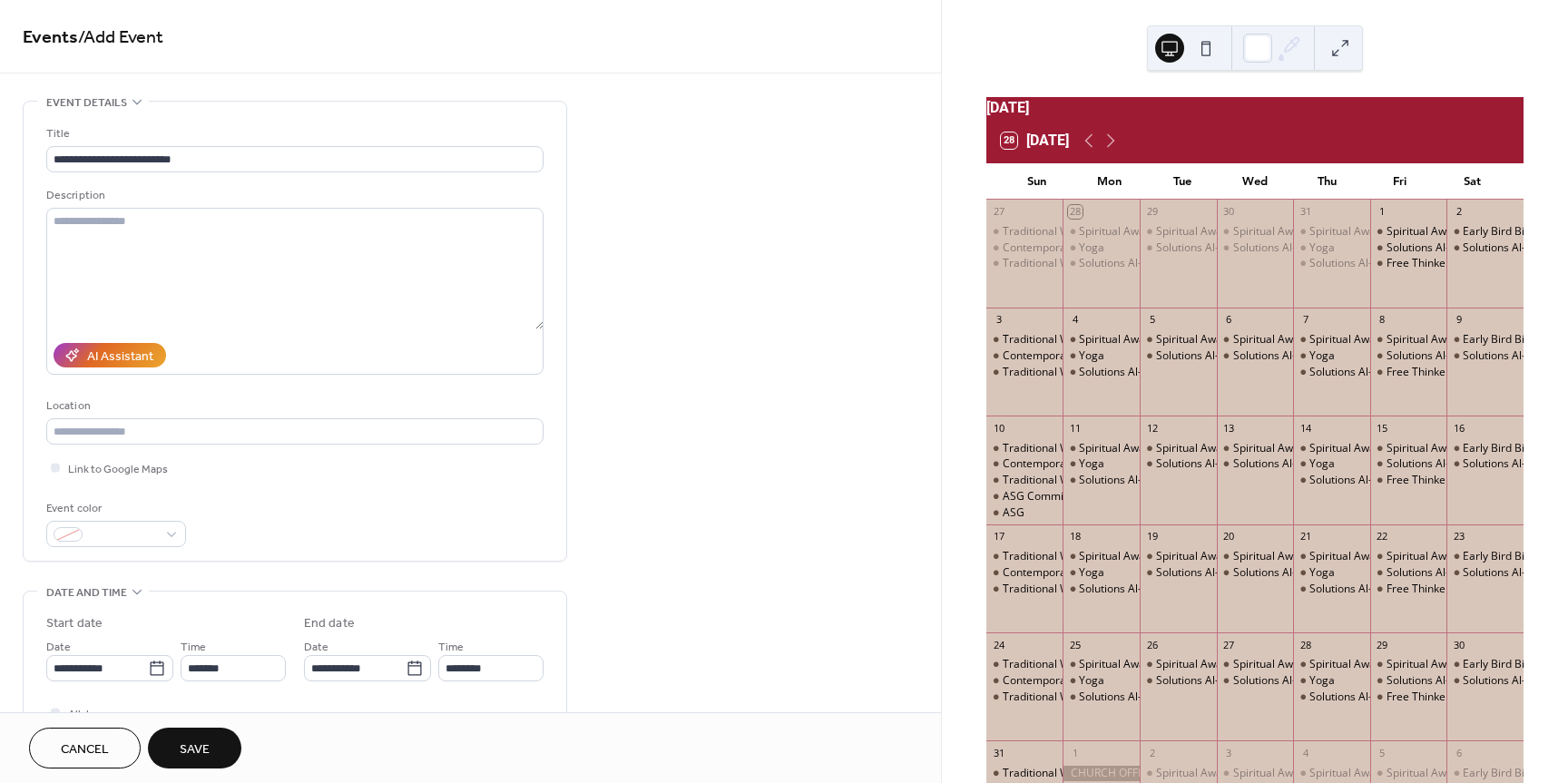 click on "Save" at bounding box center (194, 749) 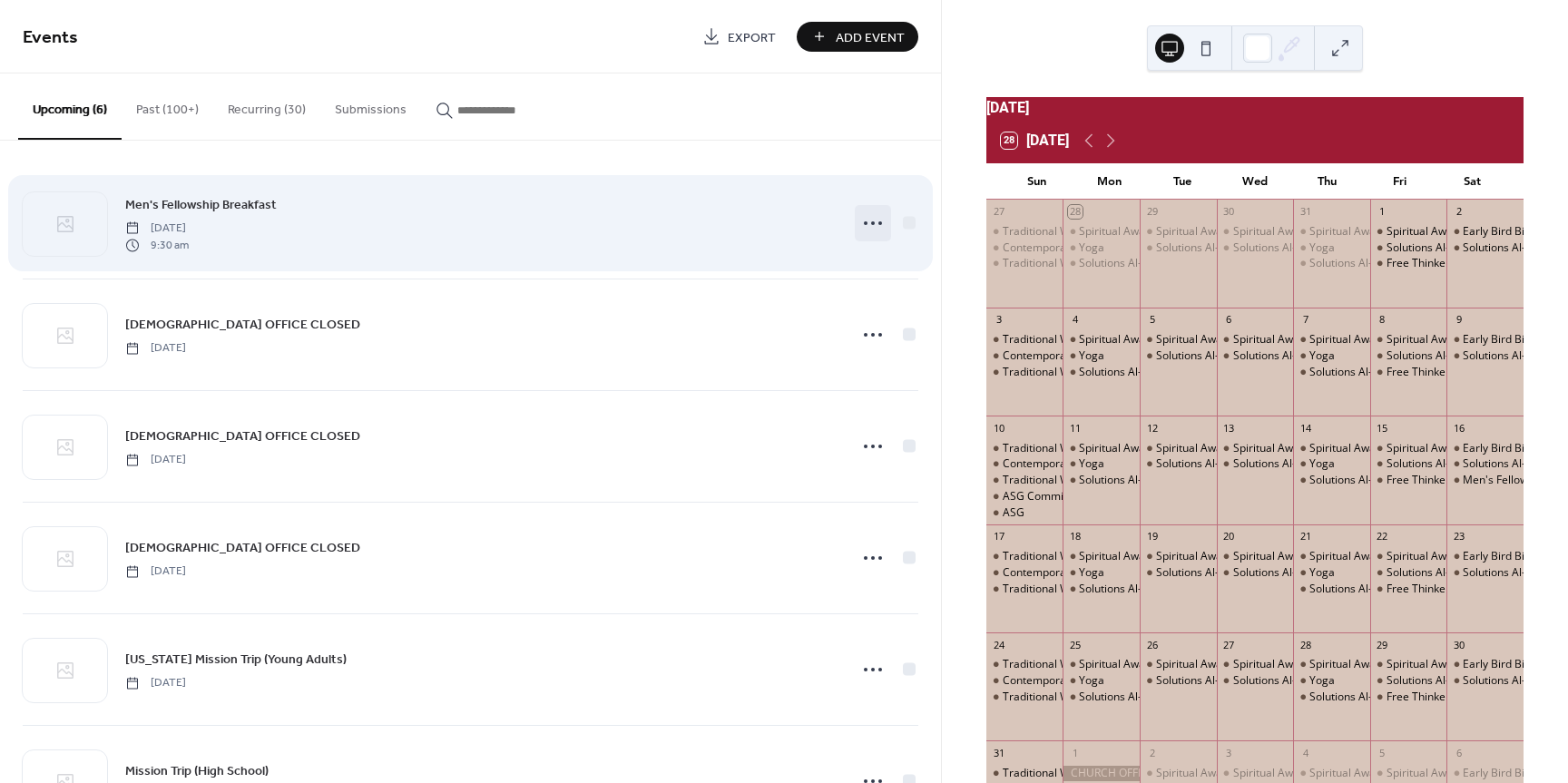 click 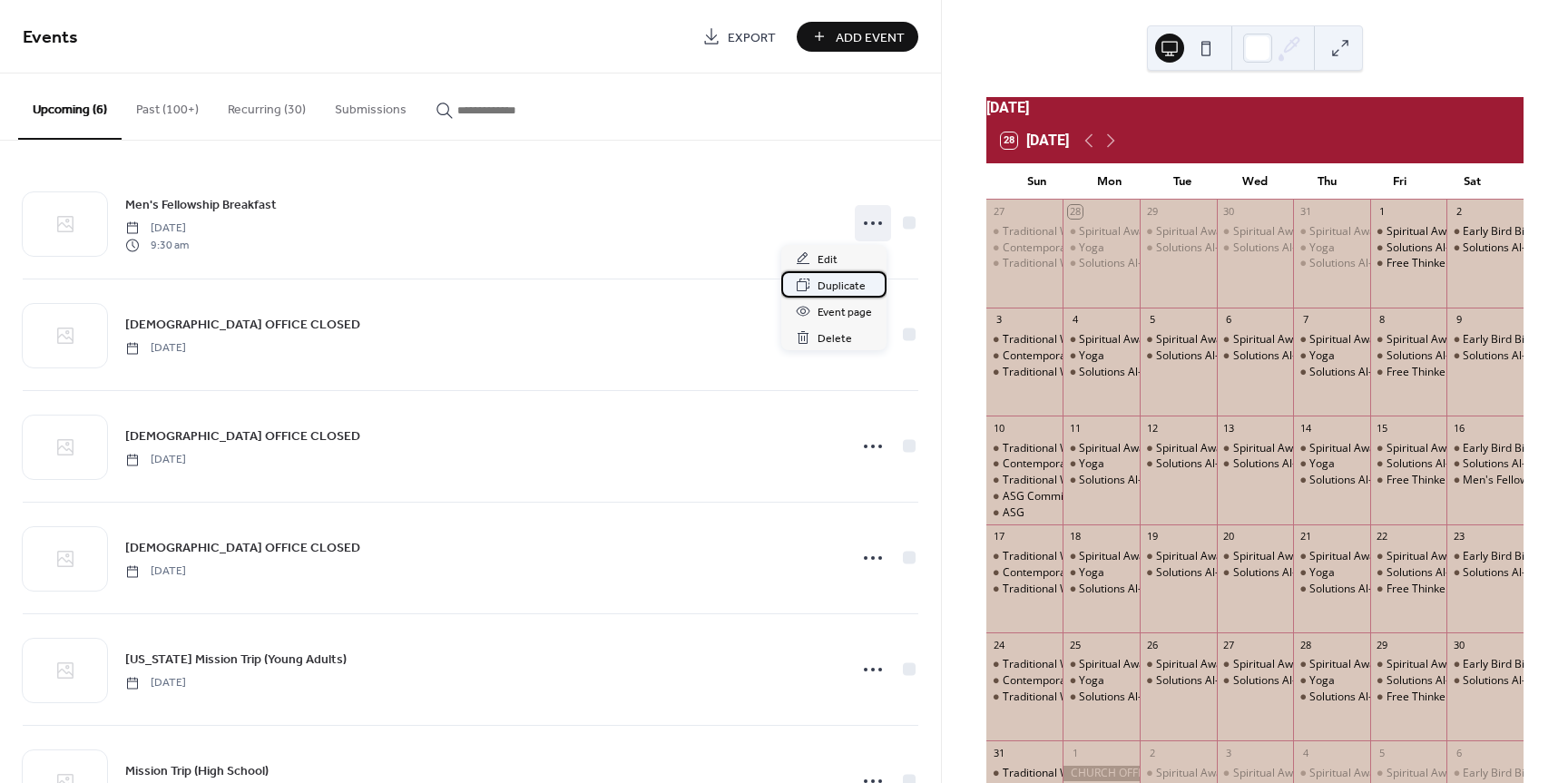 click on "Duplicate" at bounding box center [841, 286] 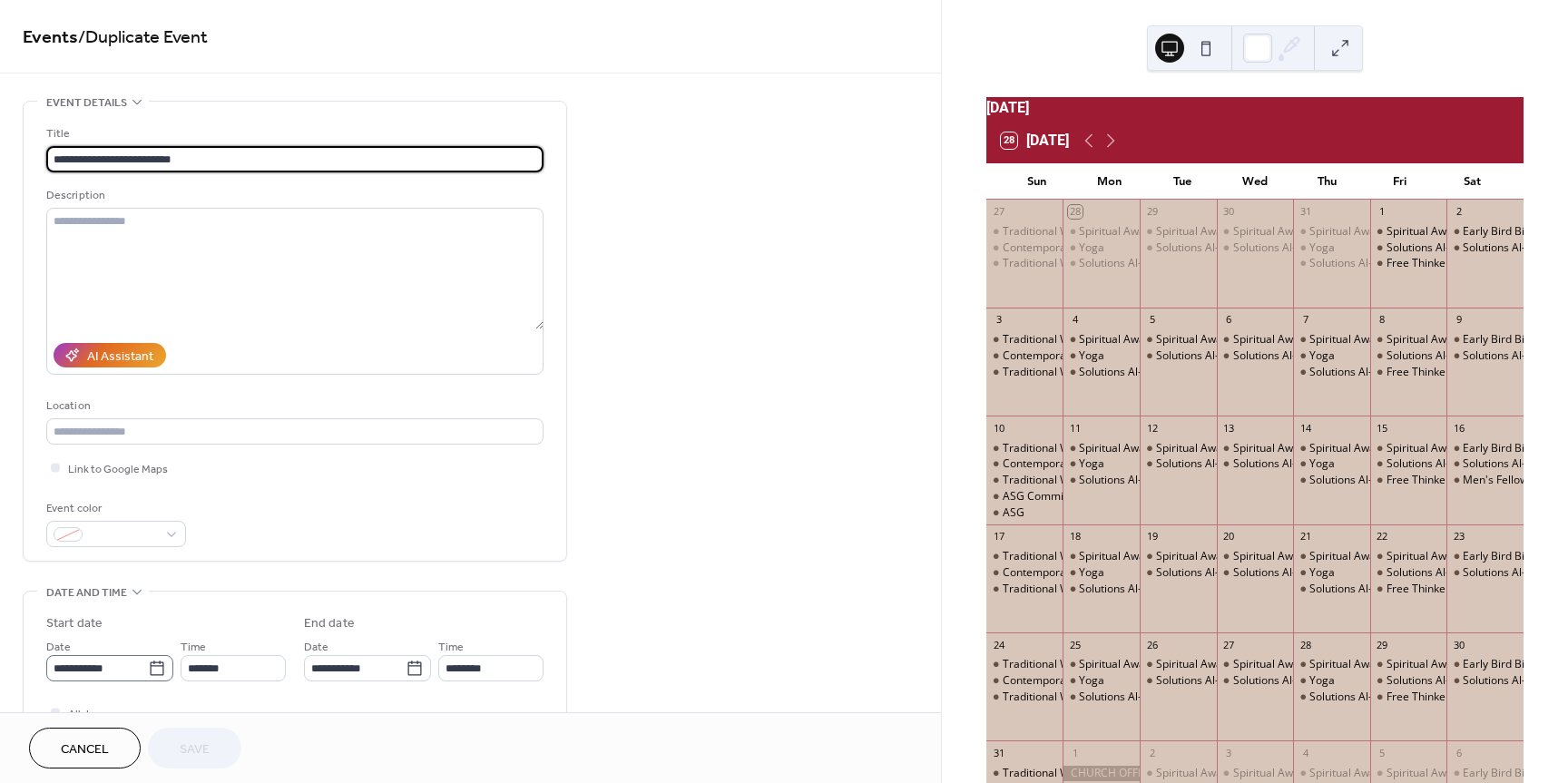 click 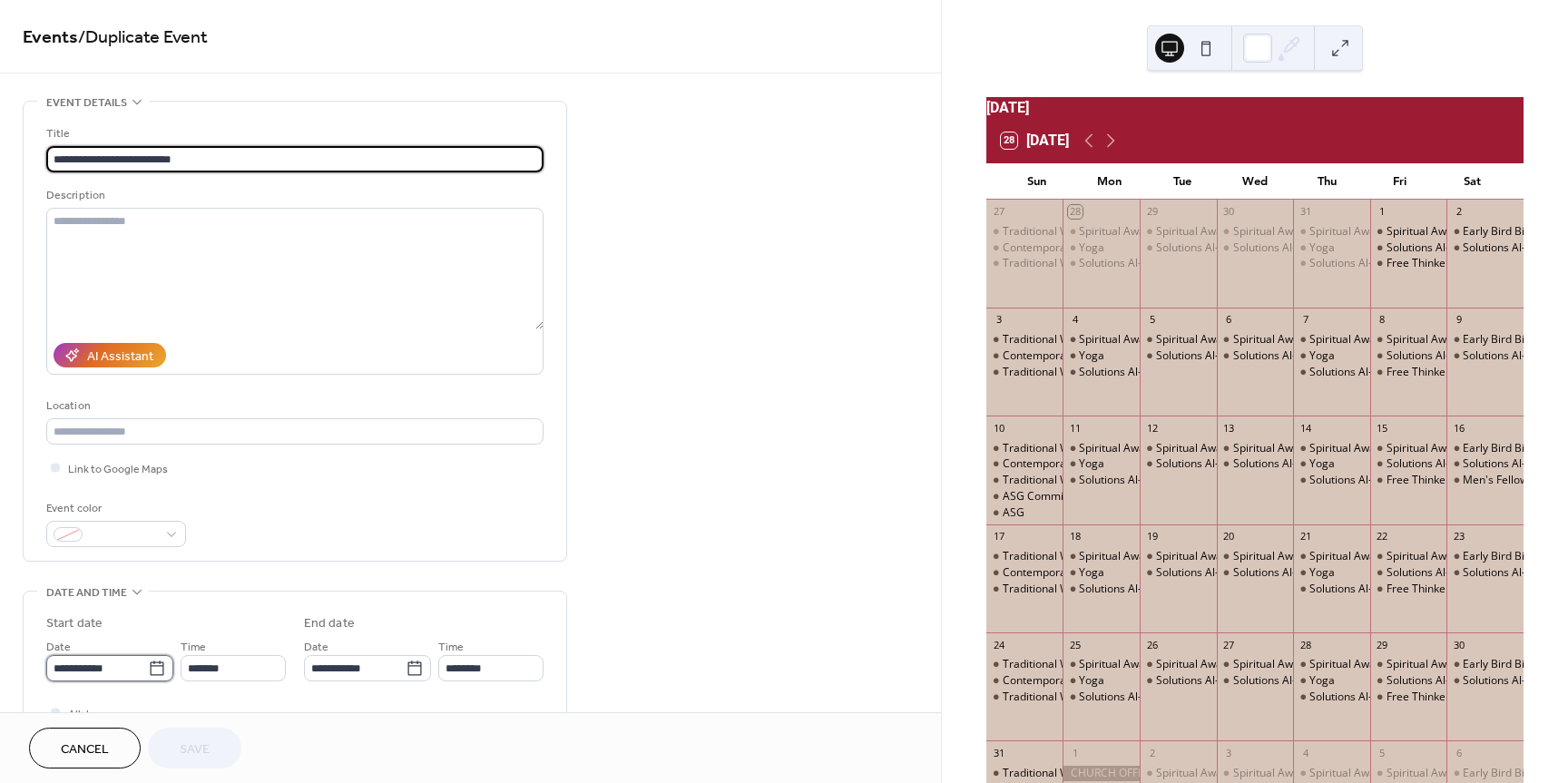 click on "**********" at bounding box center [97, 668] 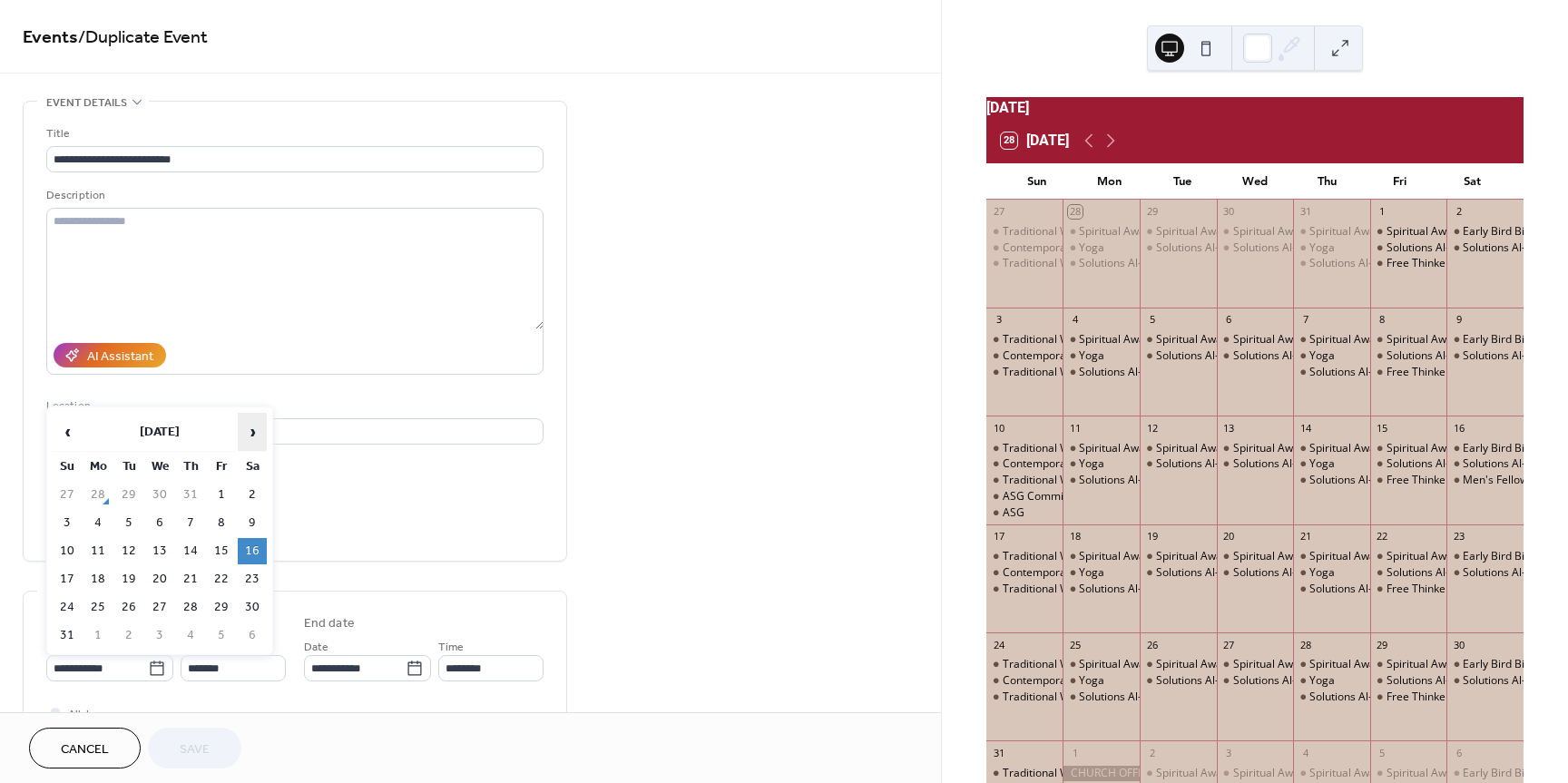click on "›" at bounding box center (252, 432) 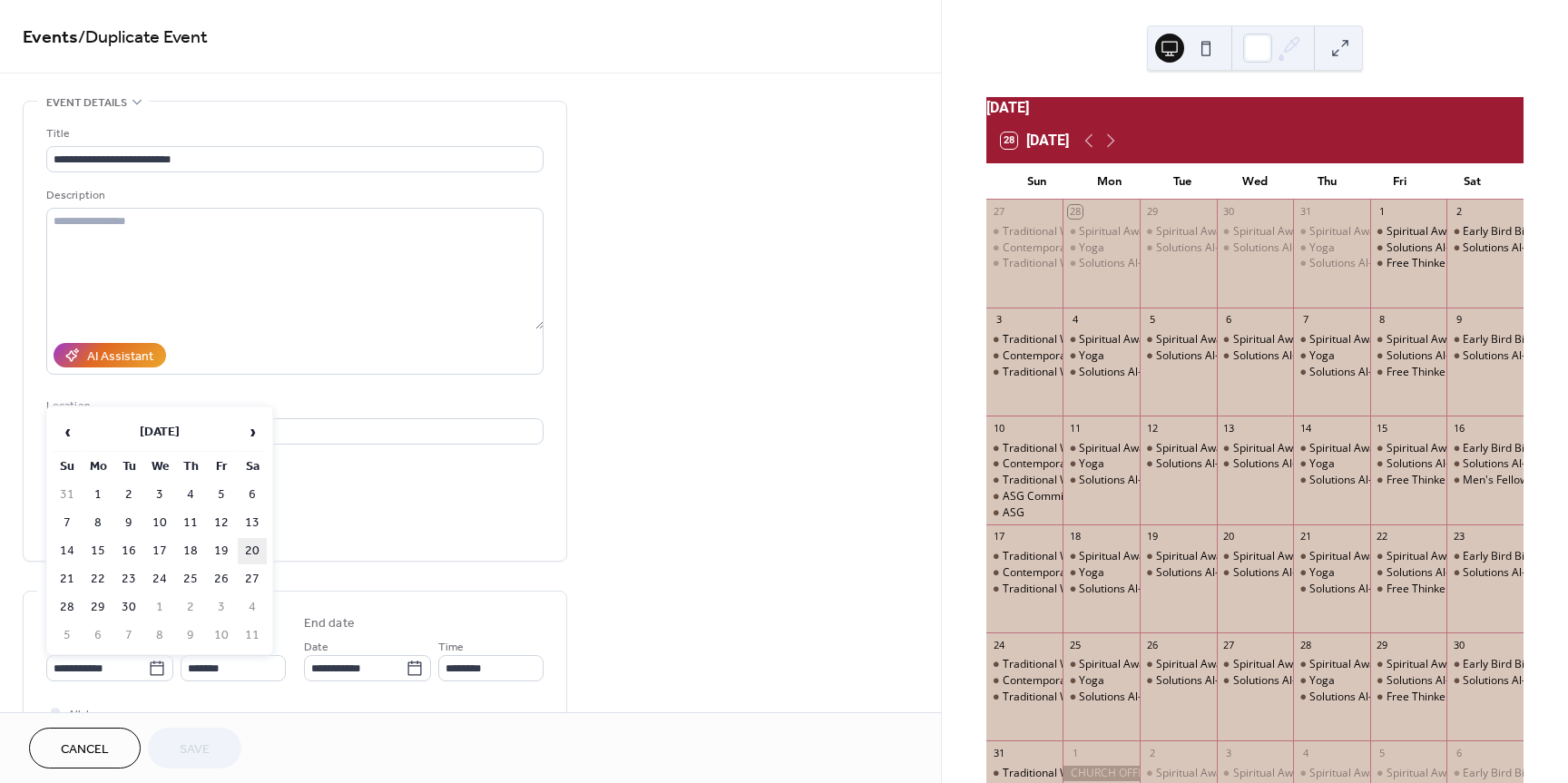 click on "20" at bounding box center [252, 551] 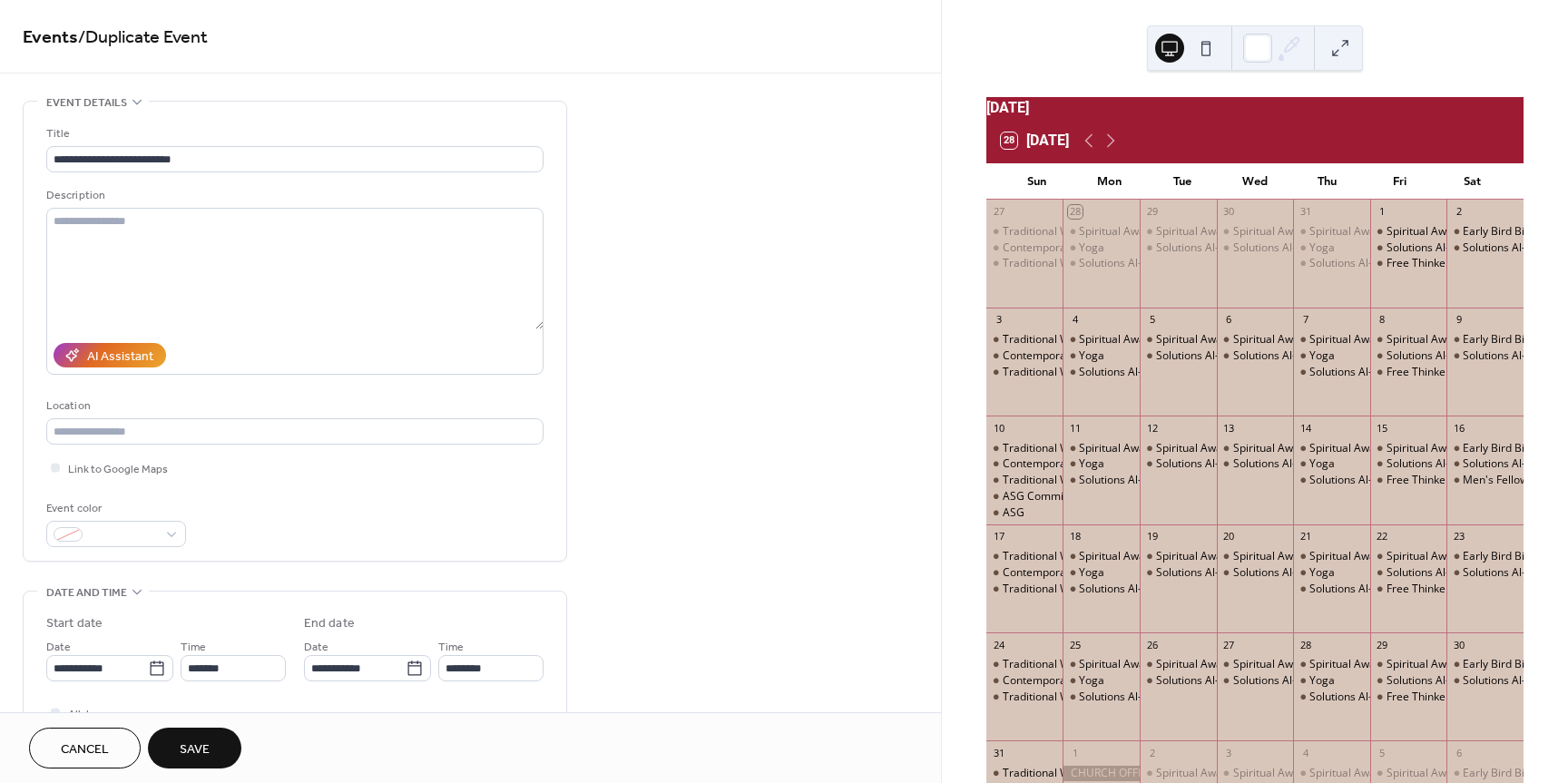 click on "Save" at bounding box center (194, 748) 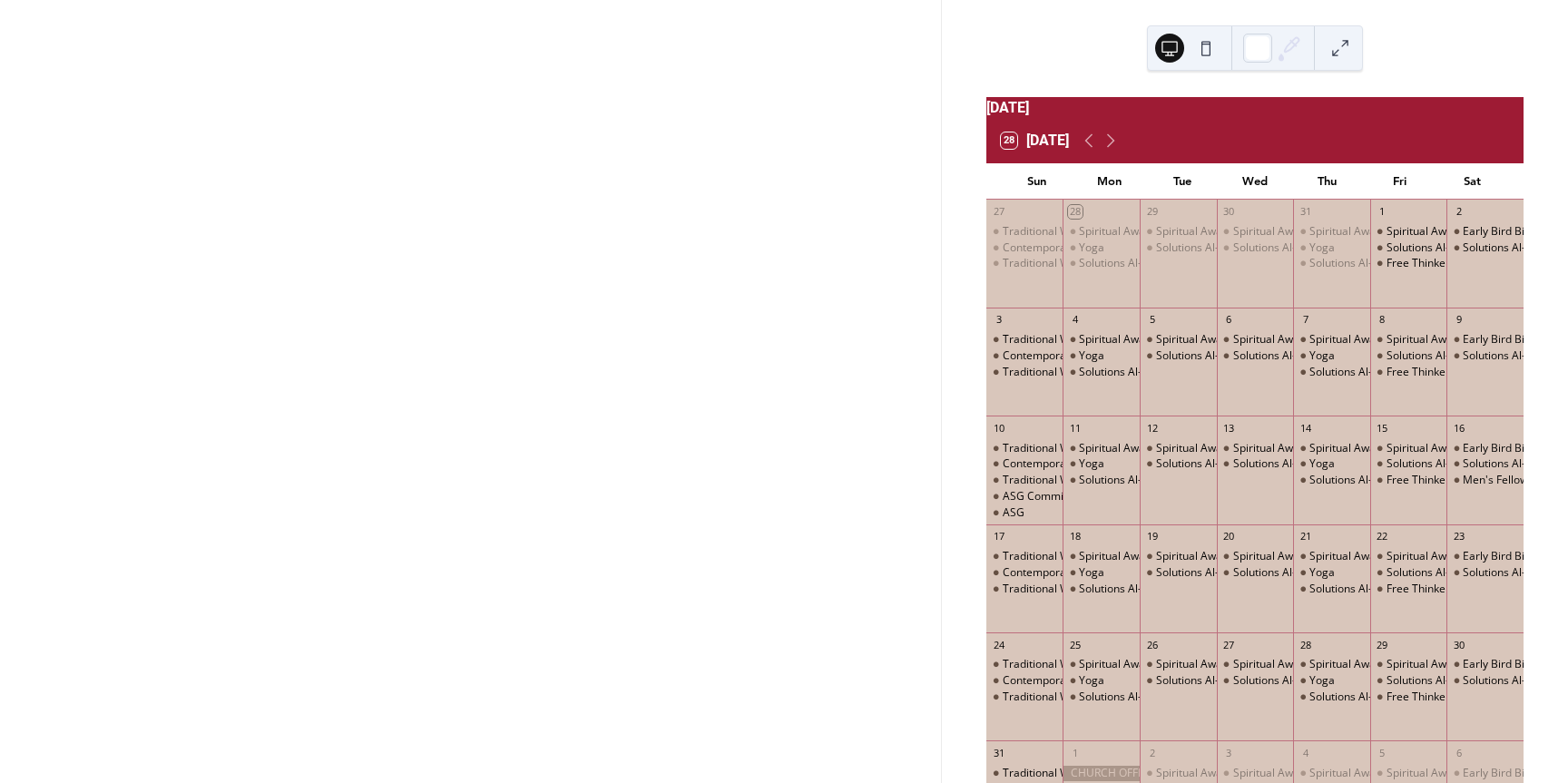 click 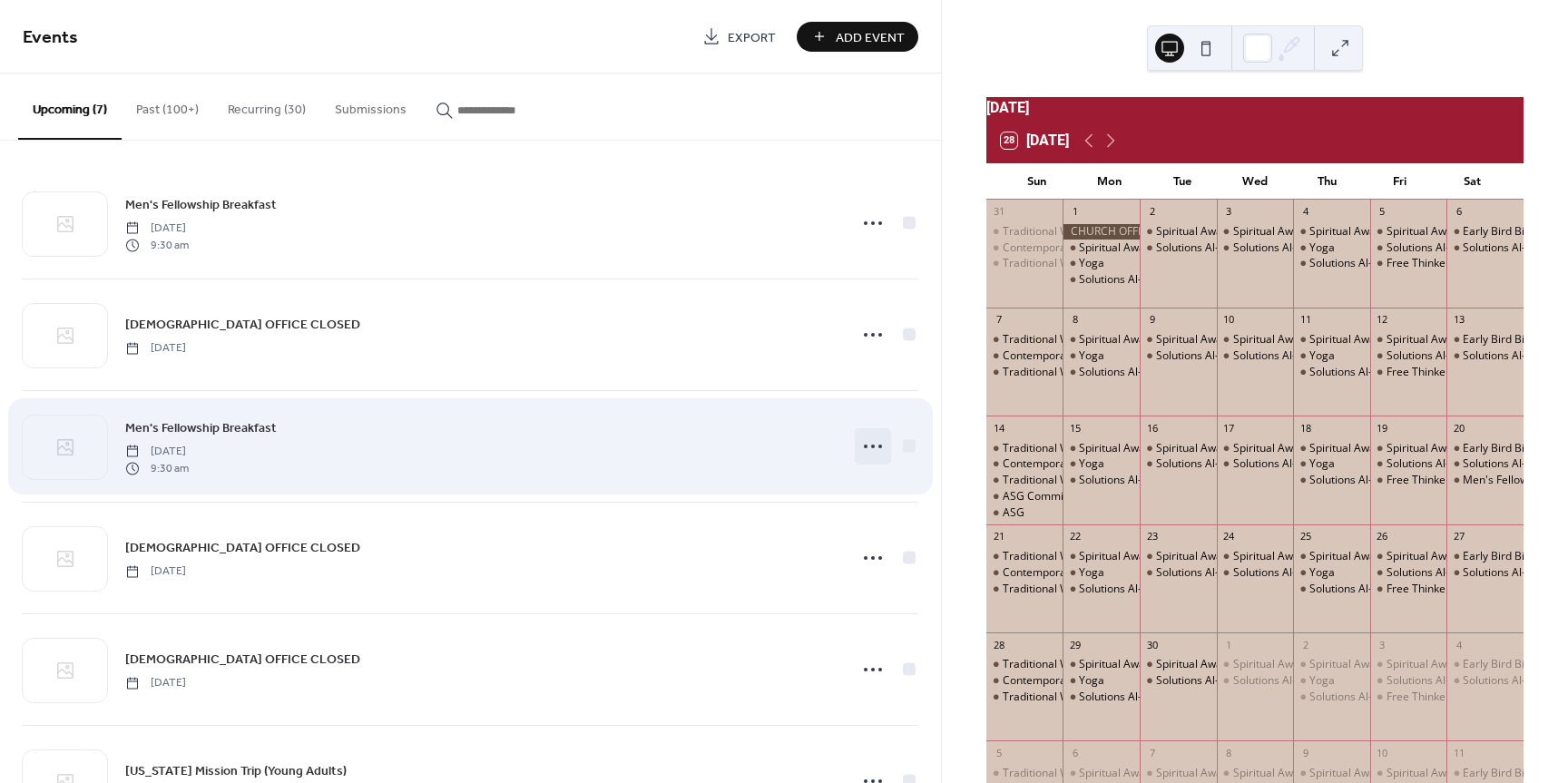click 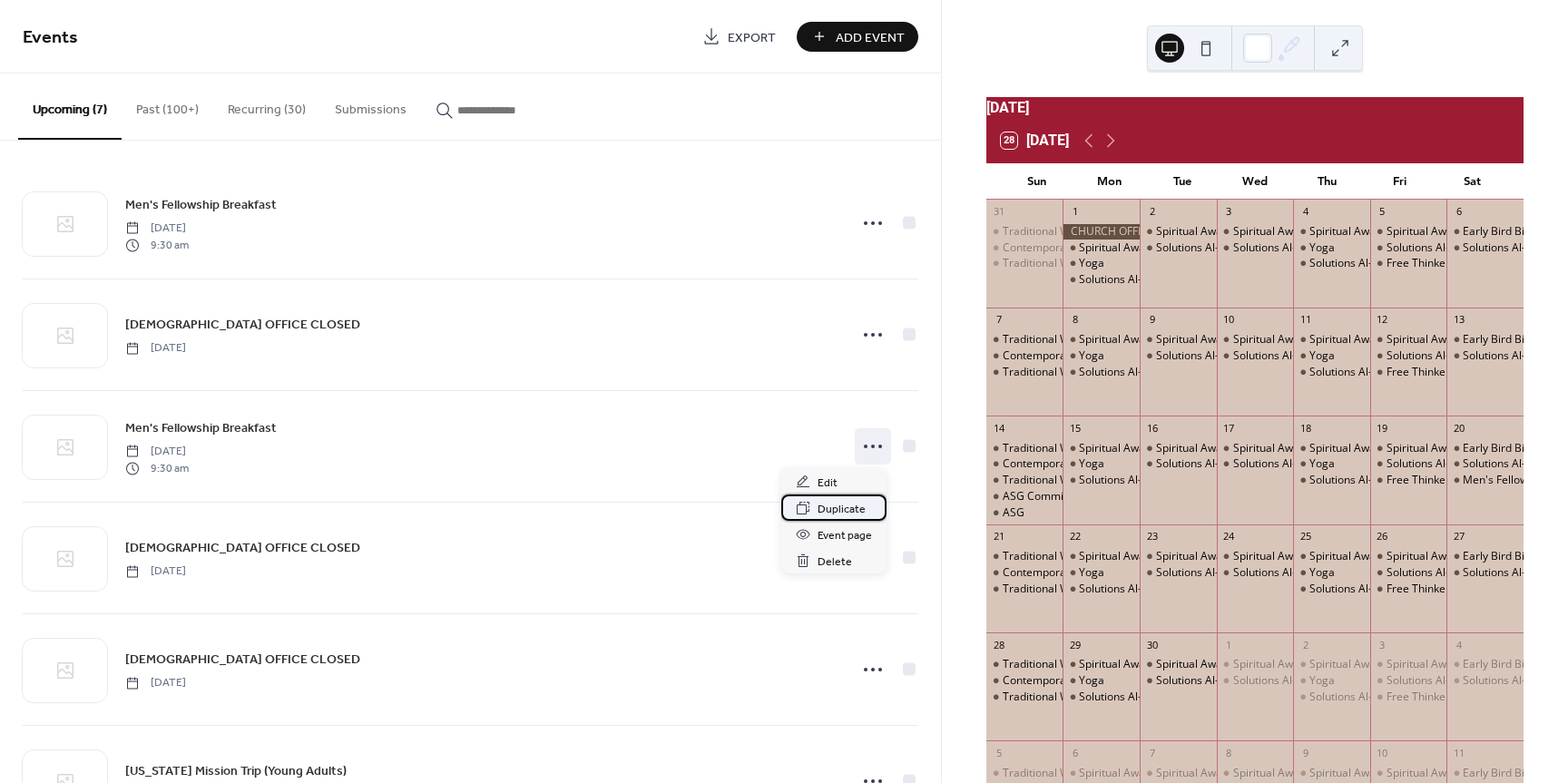 click on "Duplicate" at bounding box center (841, 509) 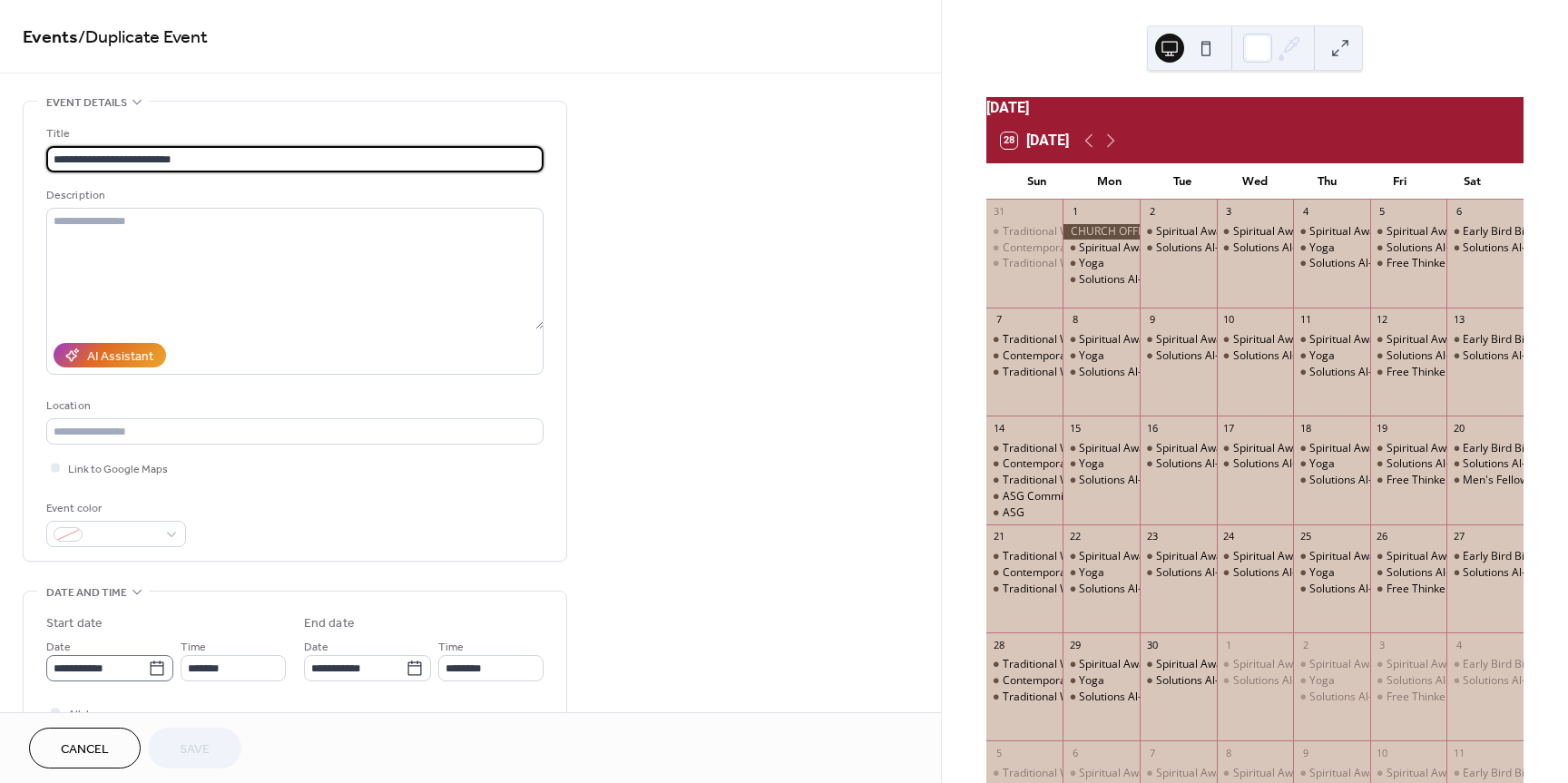 click 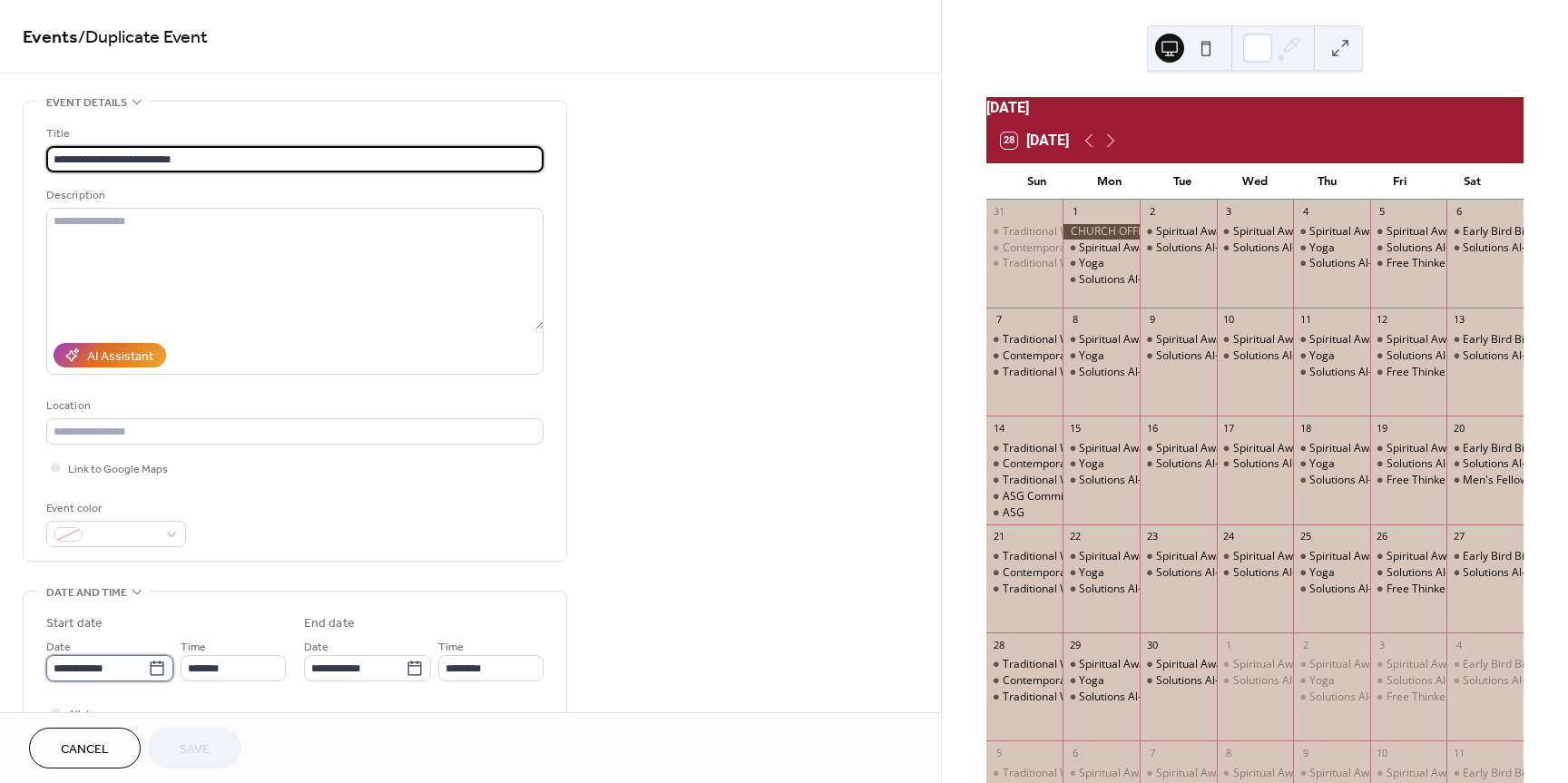 click on "**********" at bounding box center (97, 668) 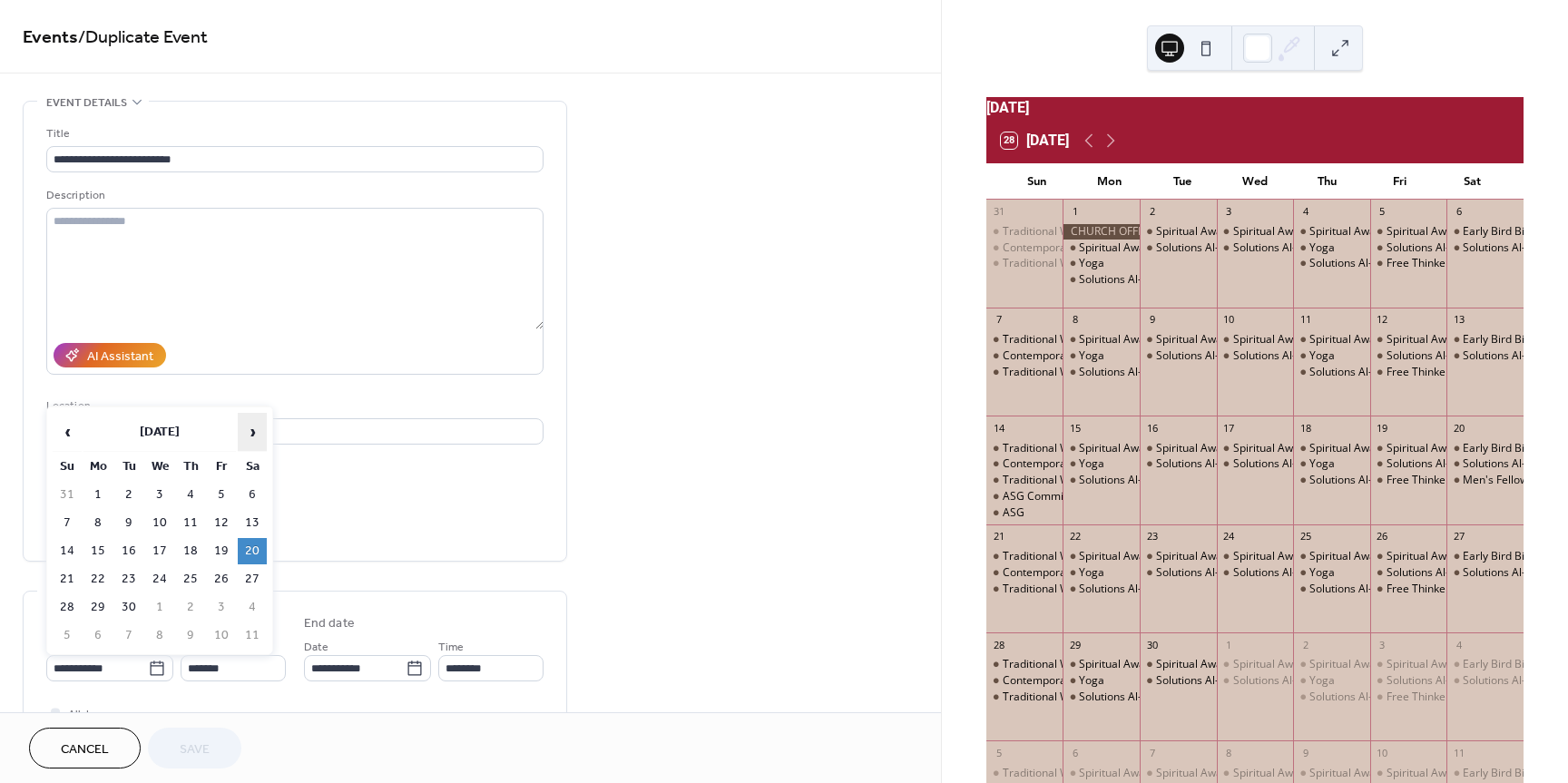 click on "›" at bounding box center (252, 432) 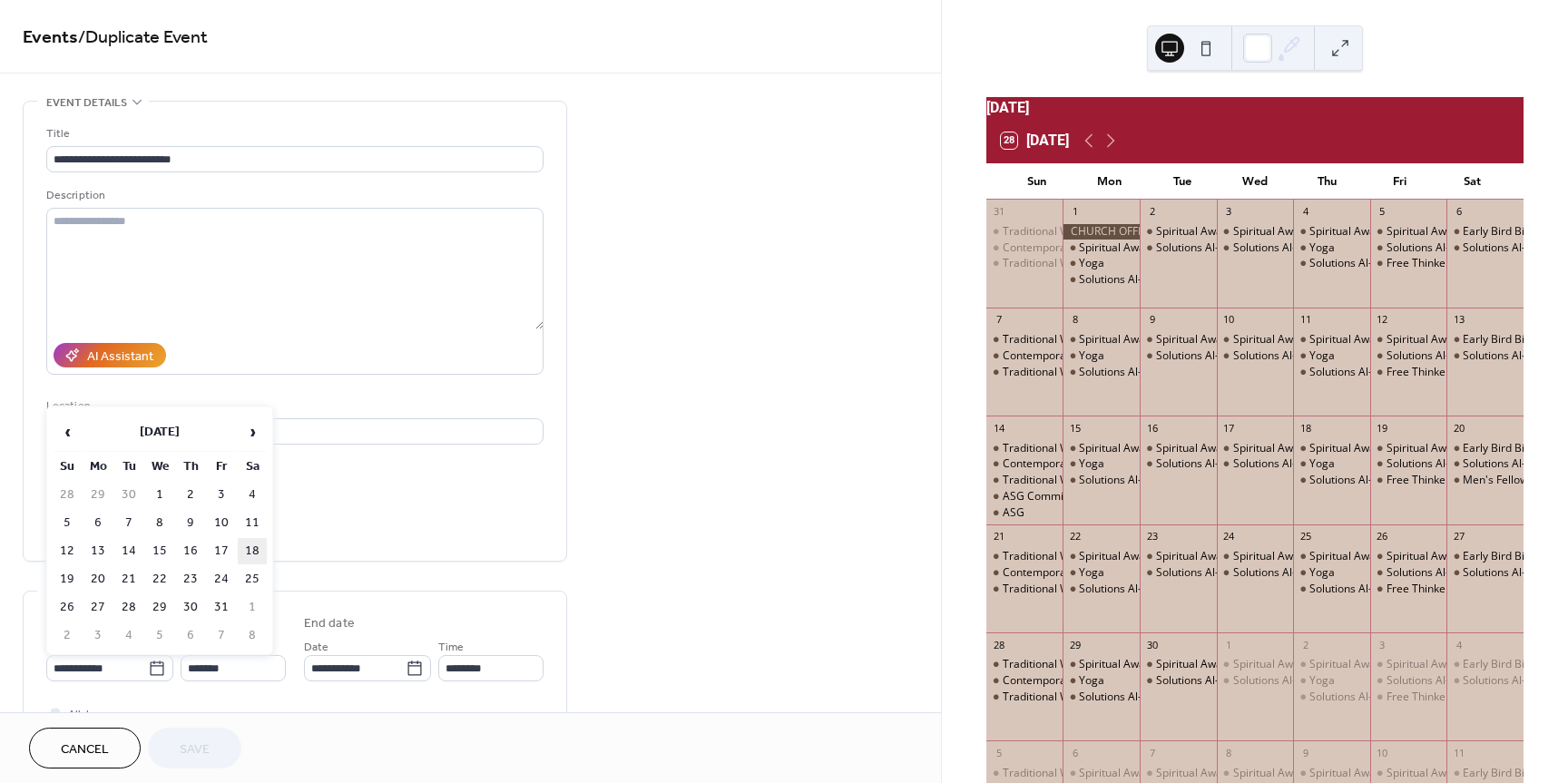 click on "18" at bounding box center (252, 551) 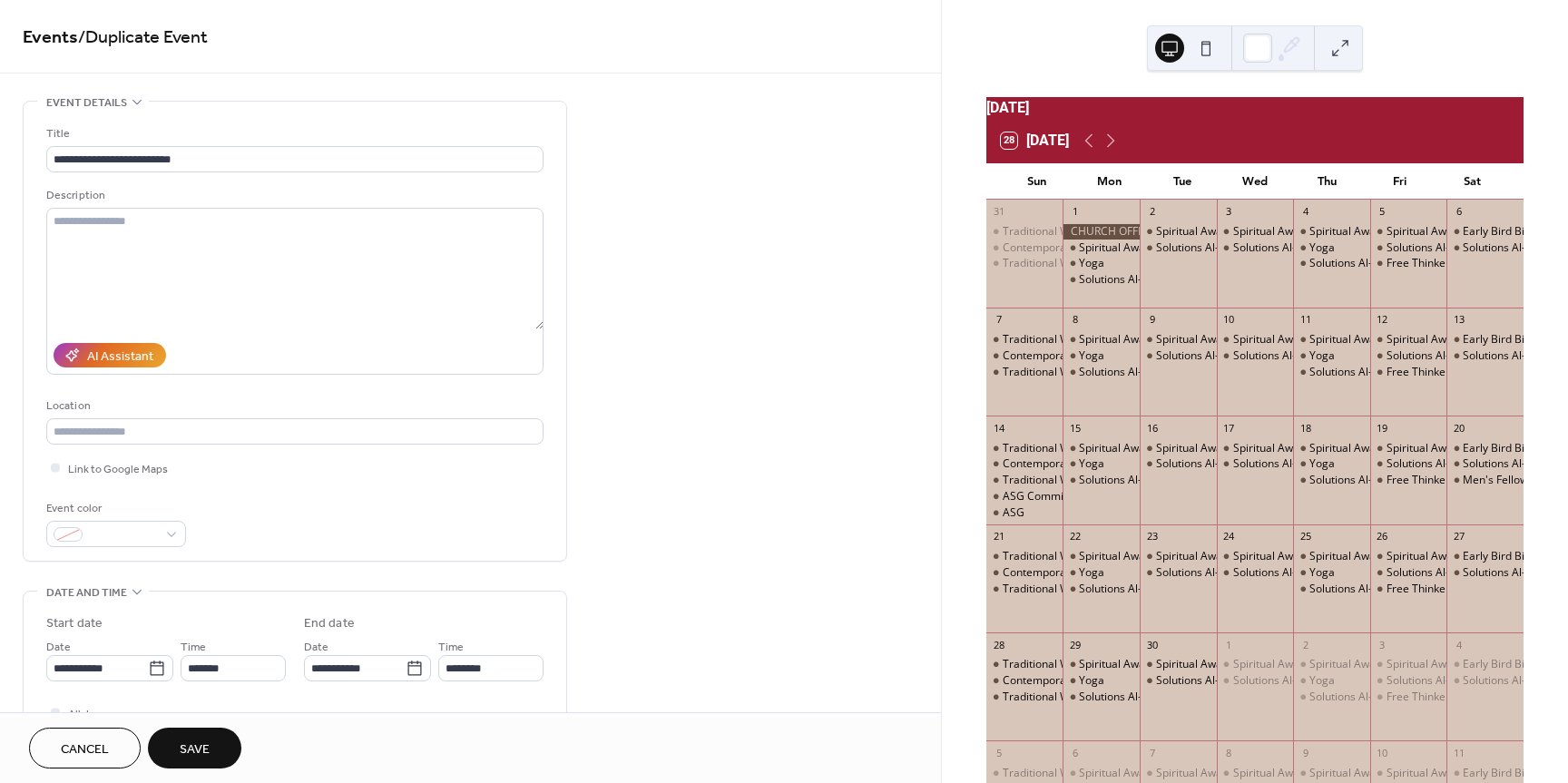 click on "Save" at bounding box center (194, 749) 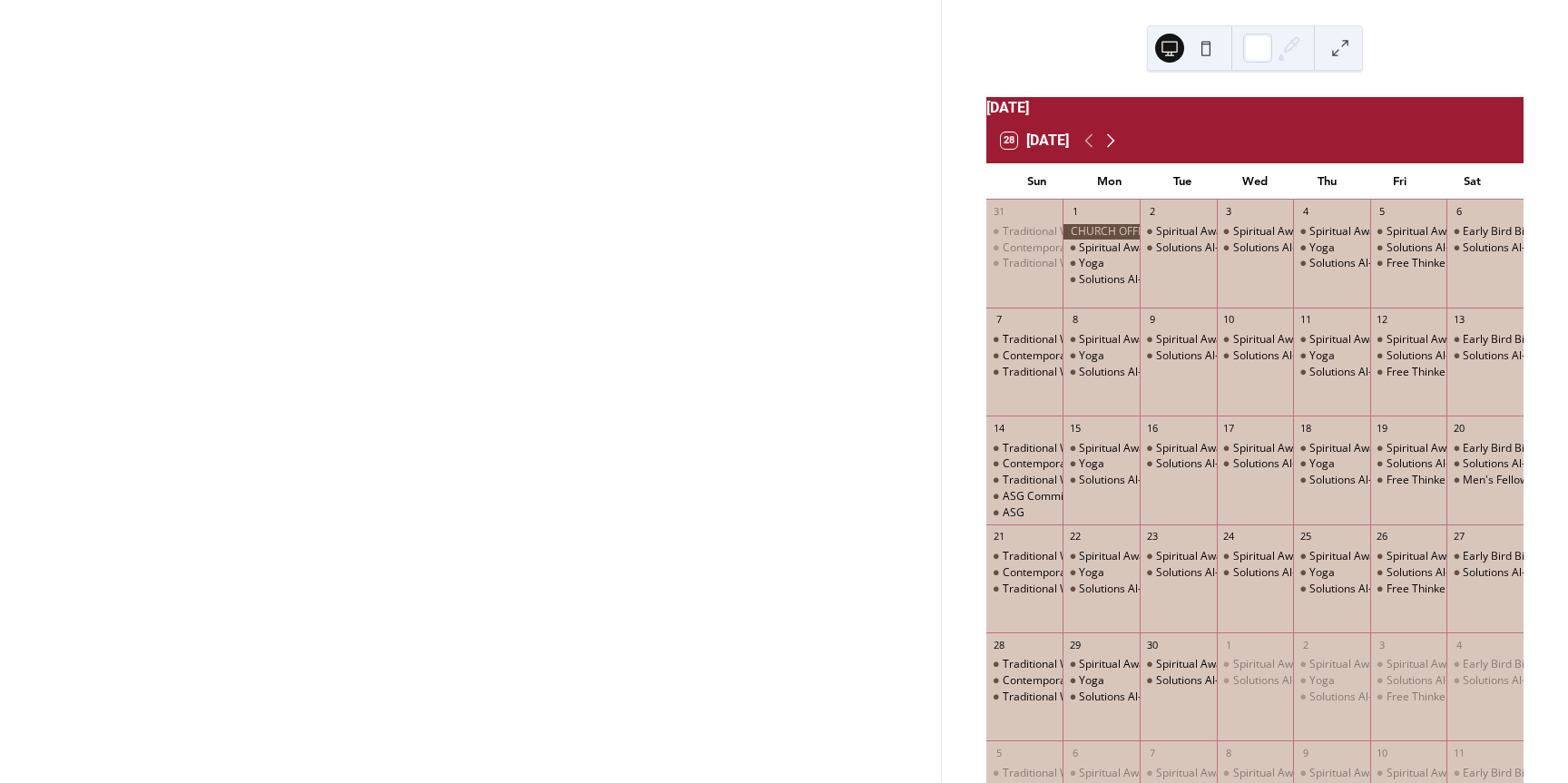 click 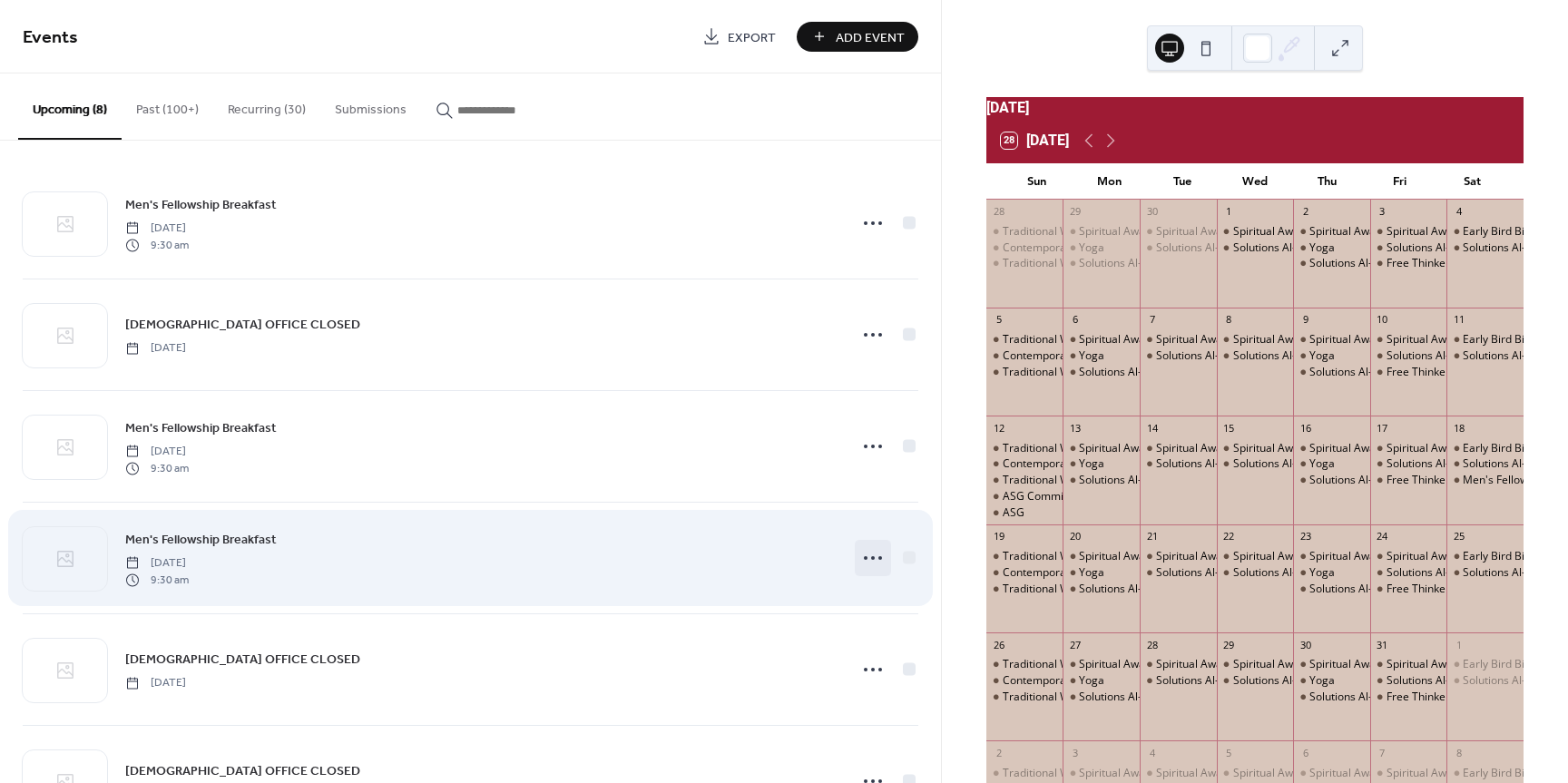 click 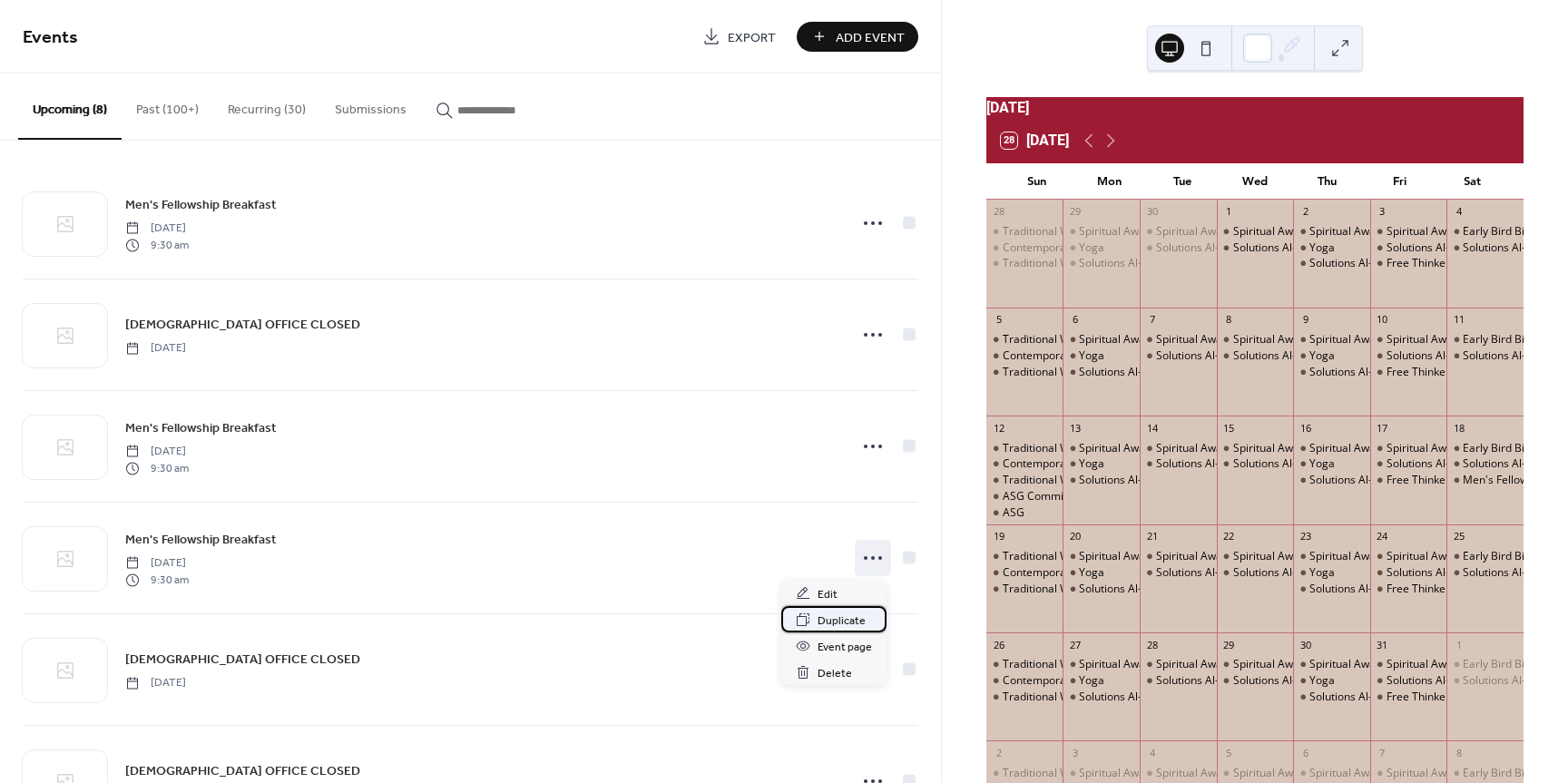 click on "Duplicate" at bounding box center [841, 621] 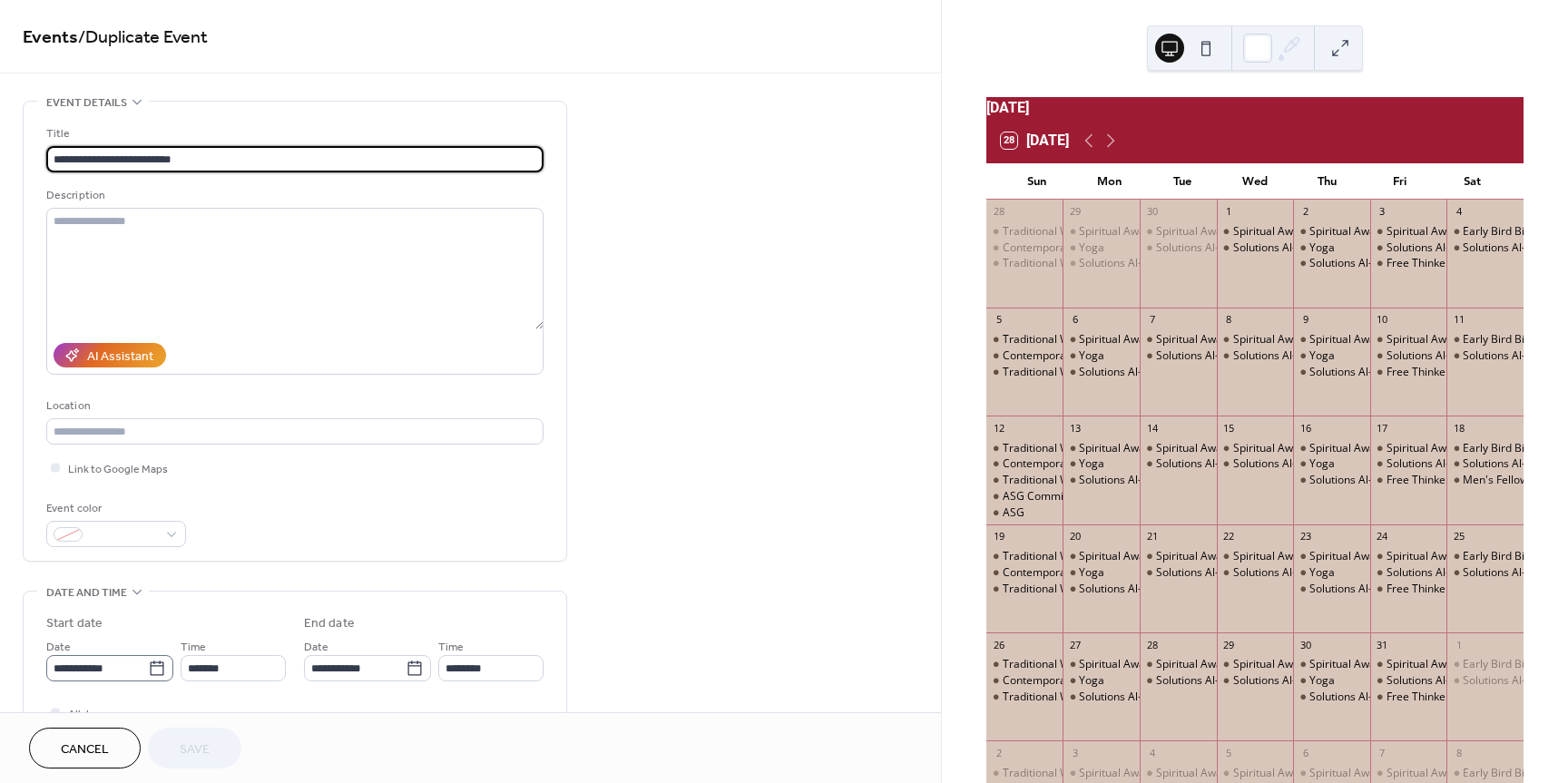 click 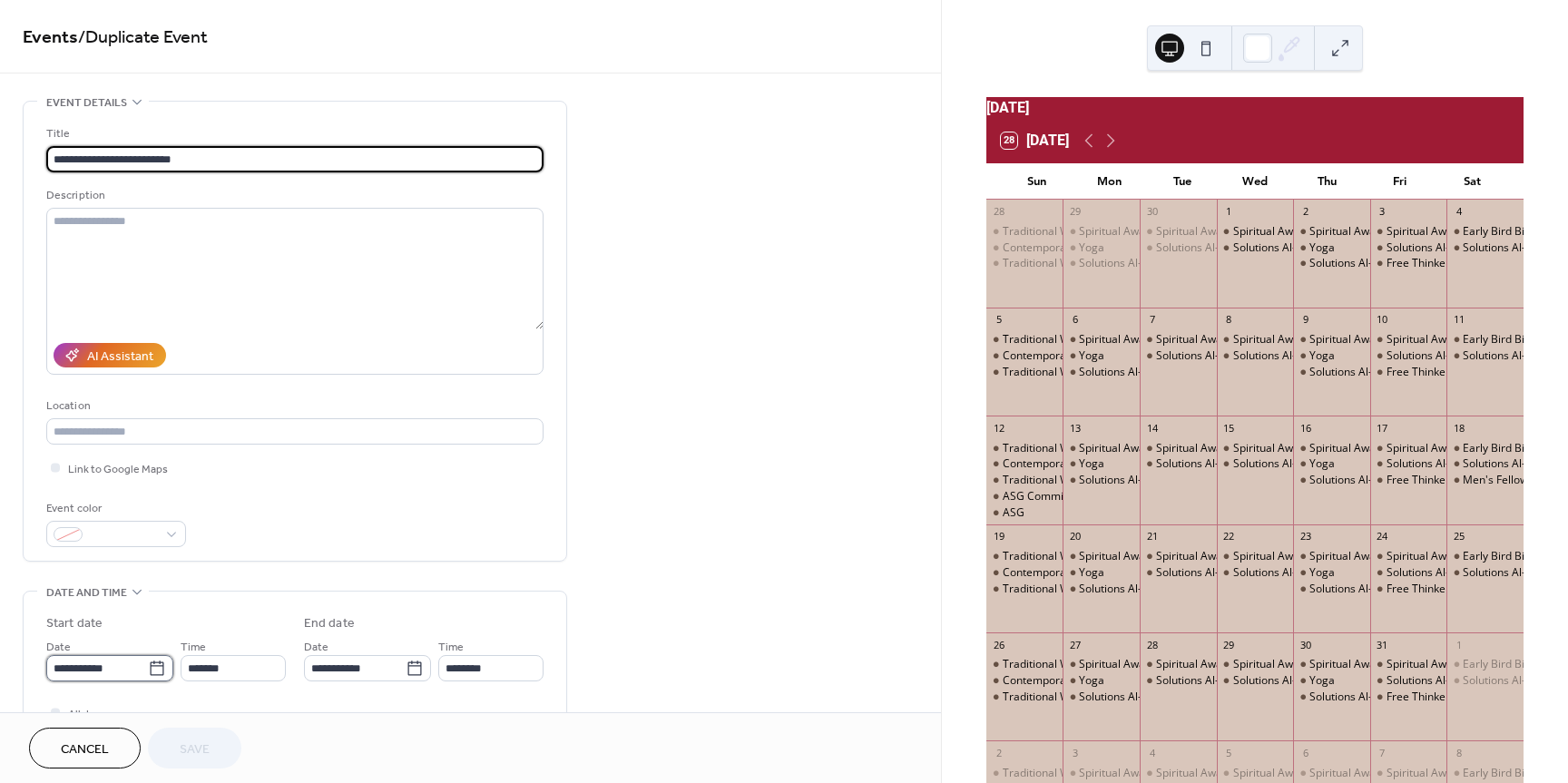 click on "**********" at bounding box center [97, 668] 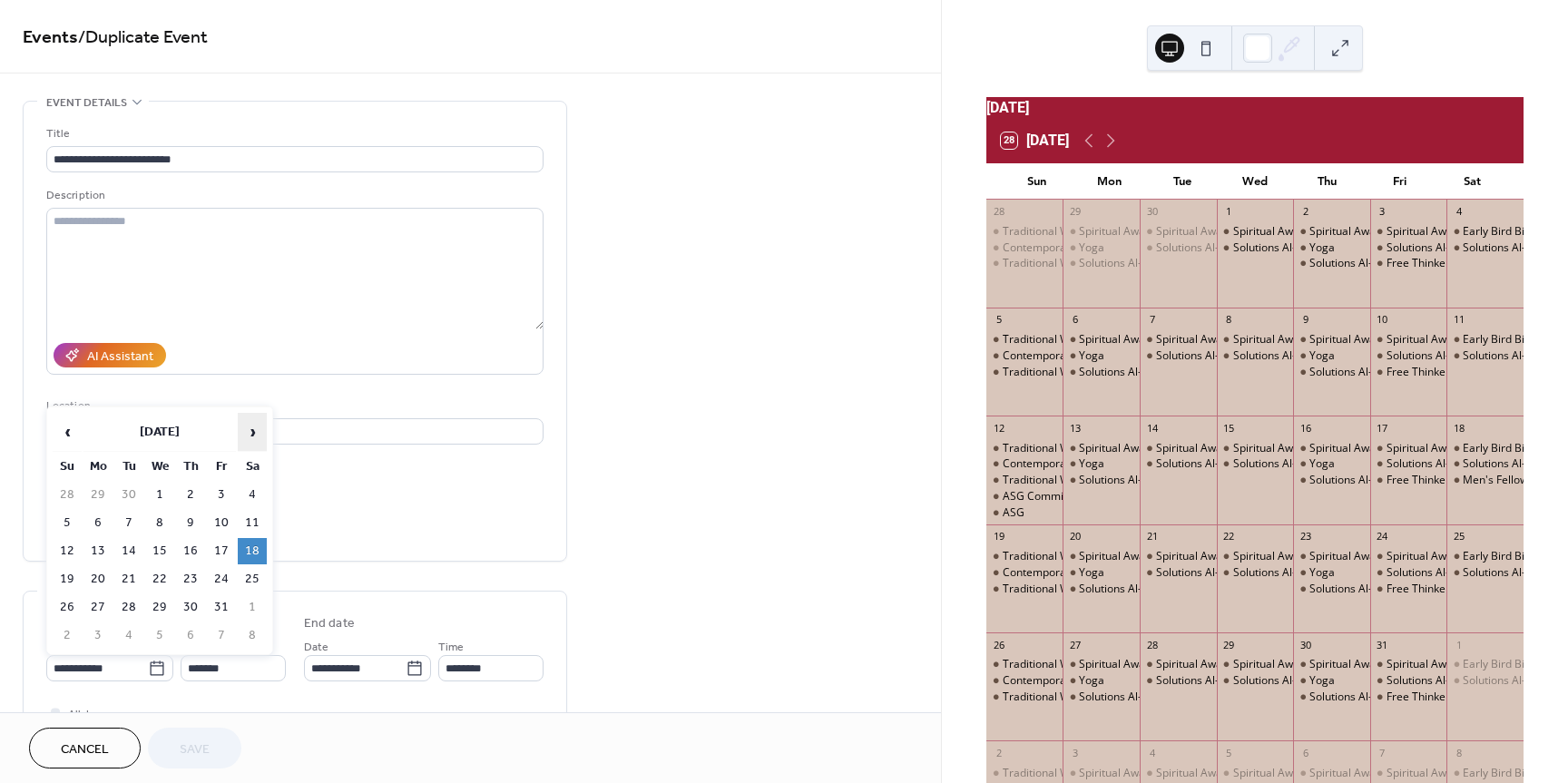 click on "›" at bounding box center (252, 432) 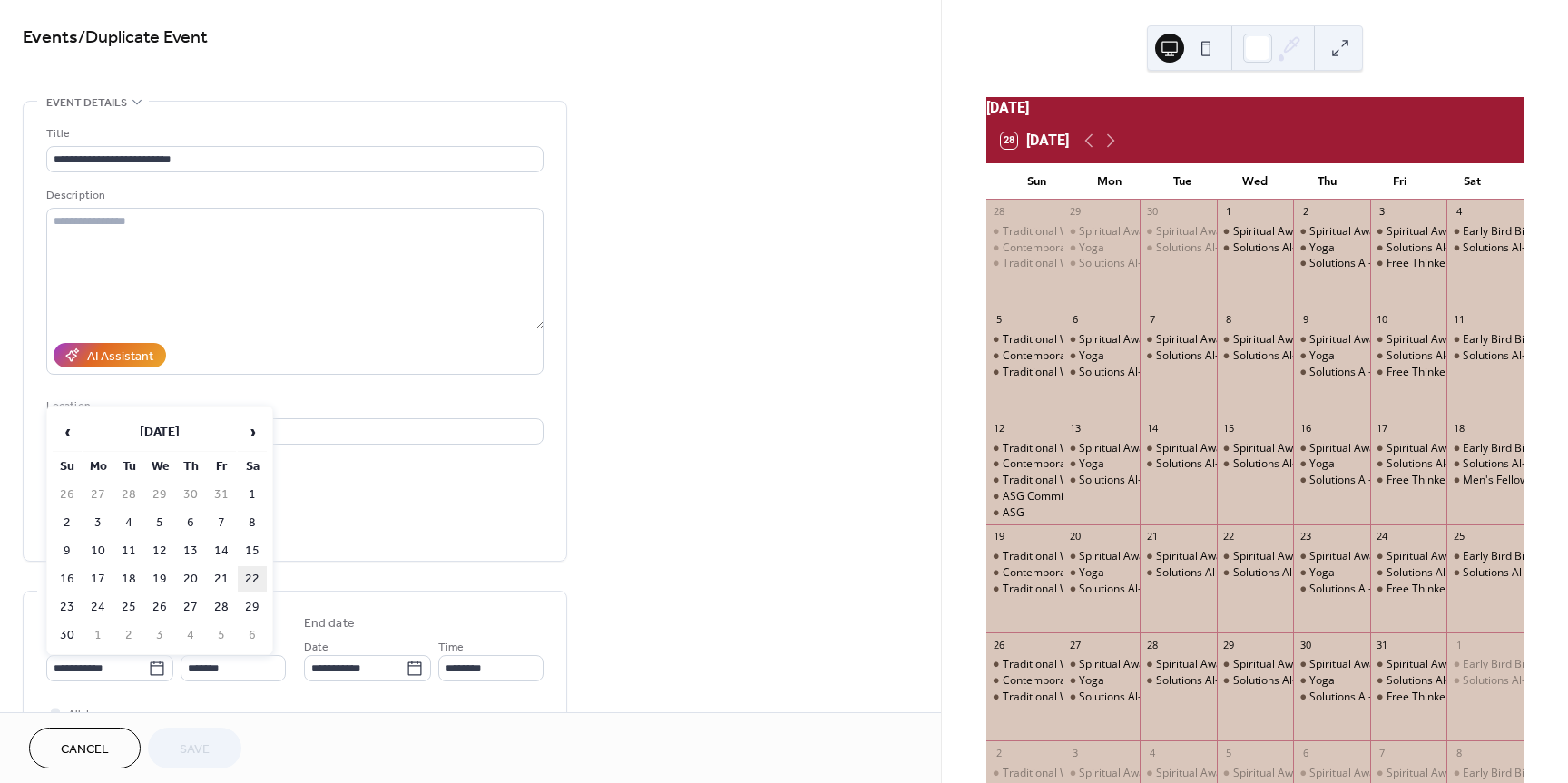 click on "22" at bounding box center [252, 579] 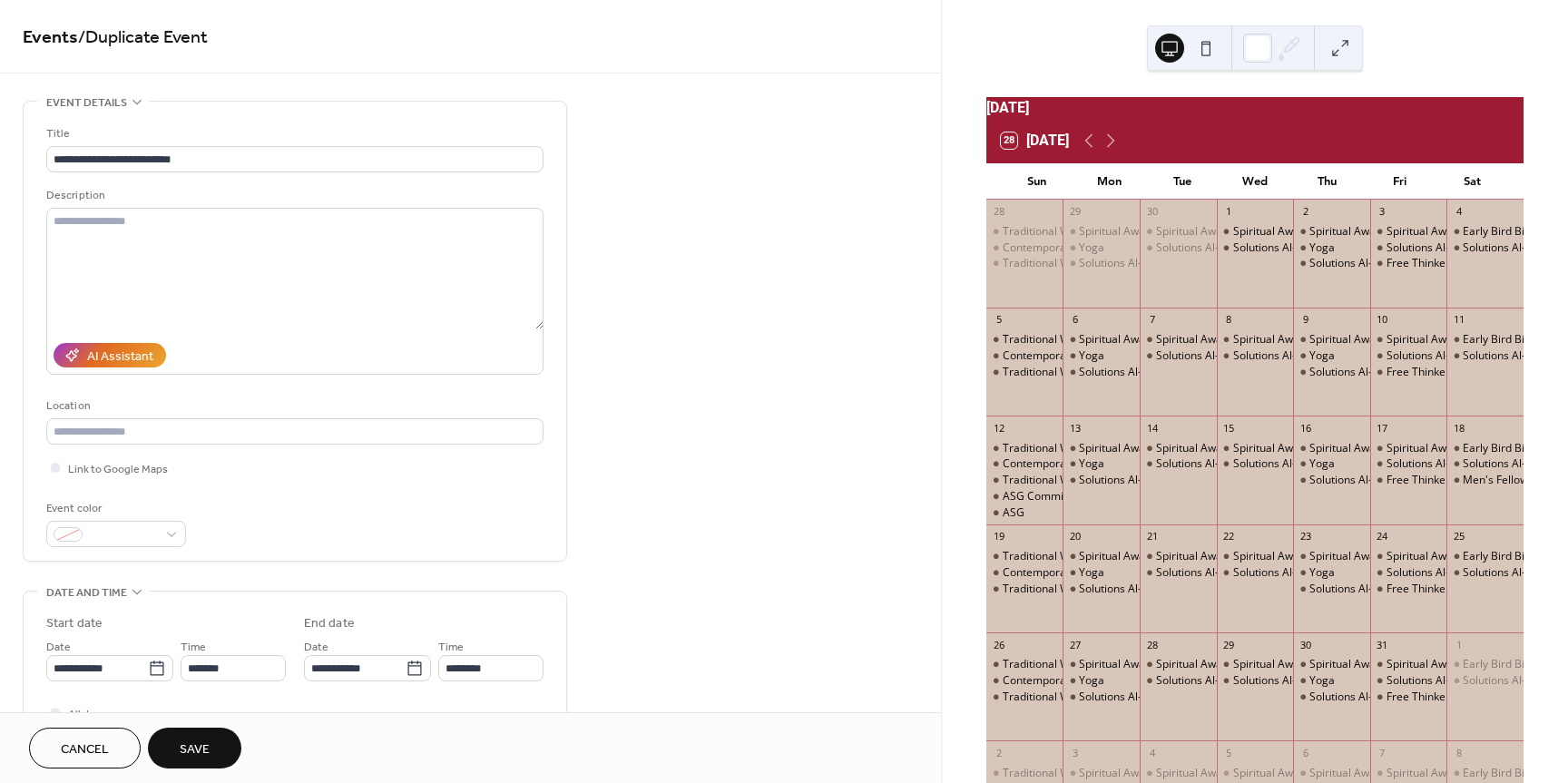 click on "Save" at bounding box center (194, 749) 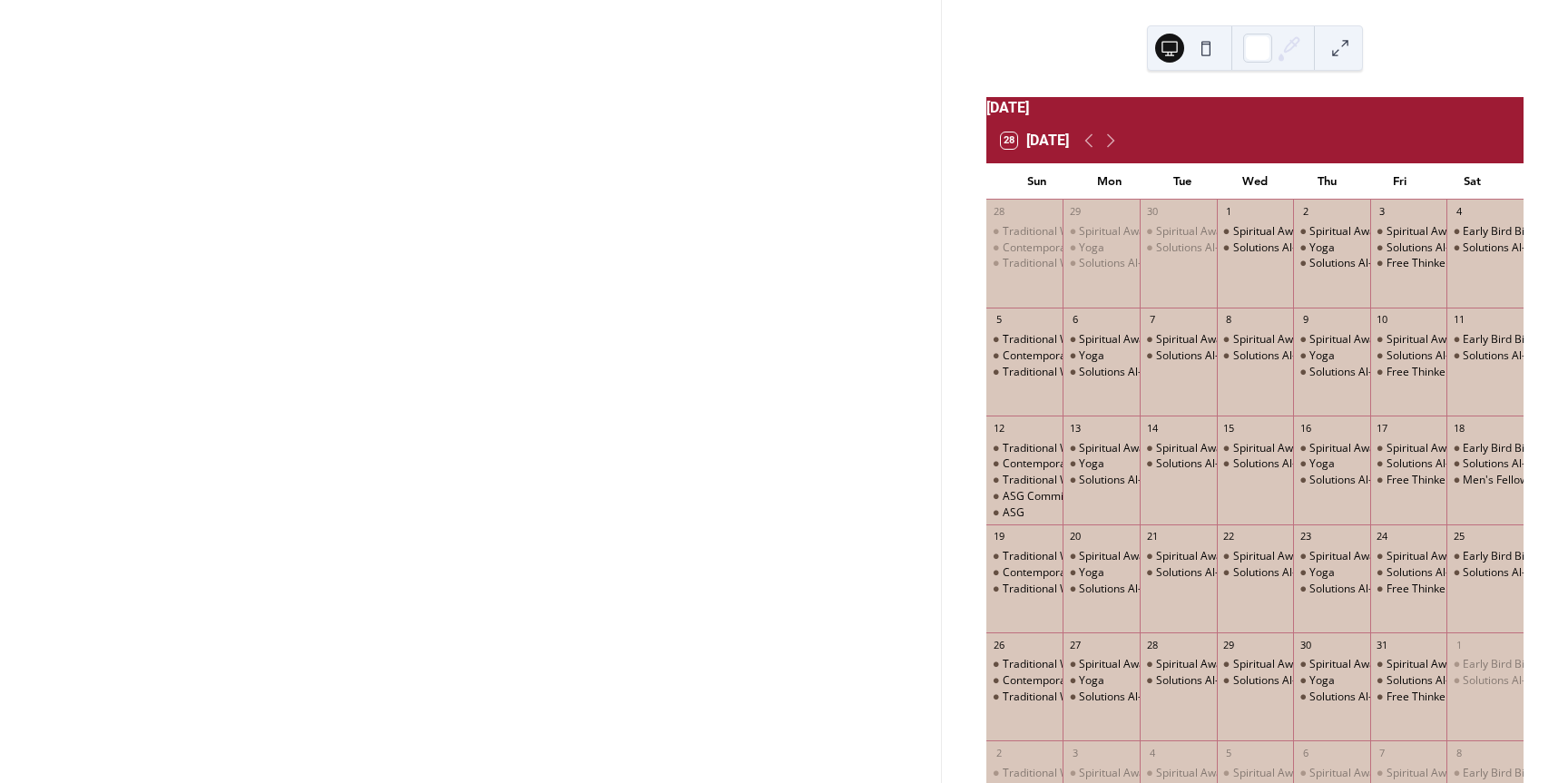 click 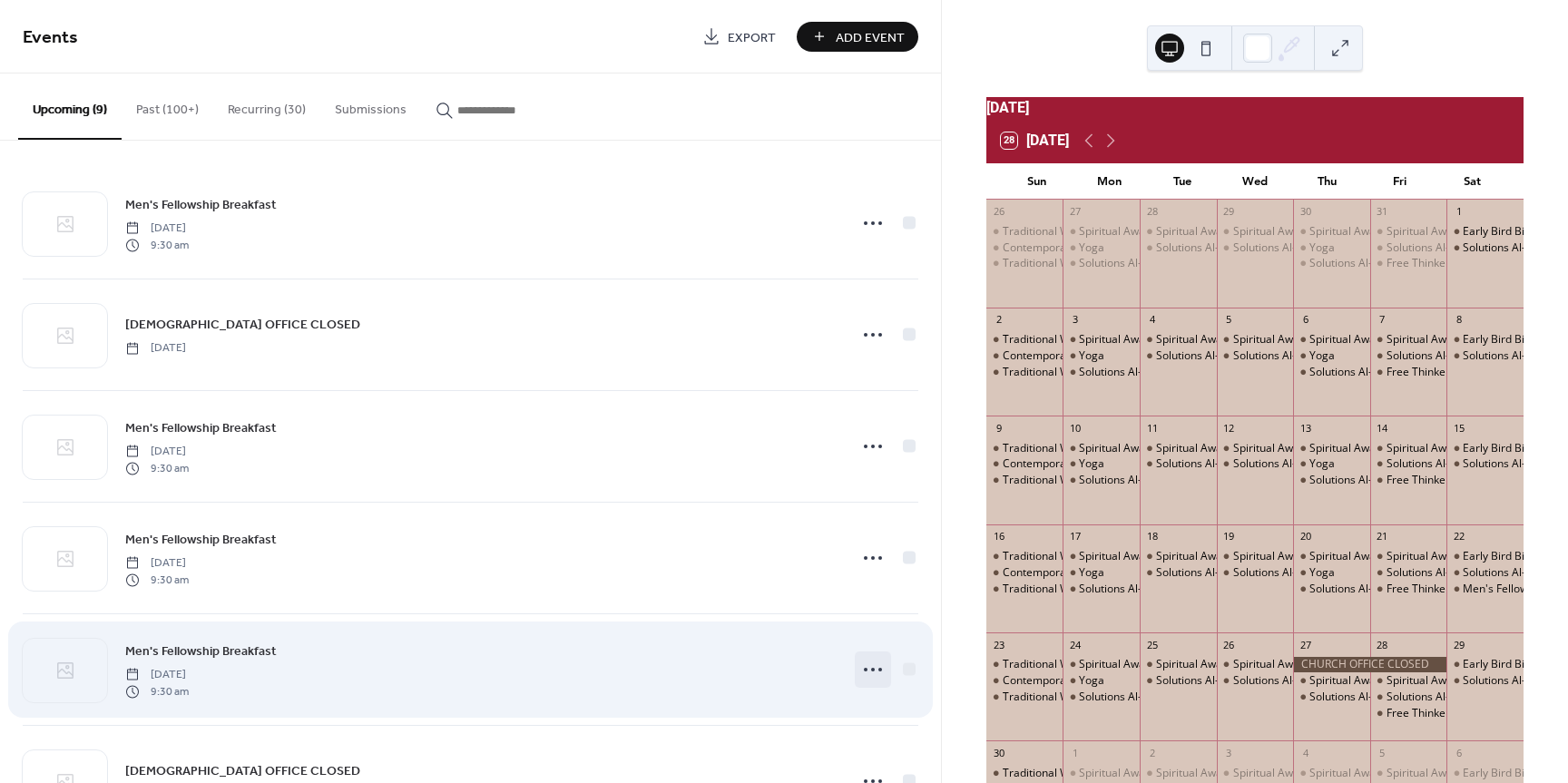 click 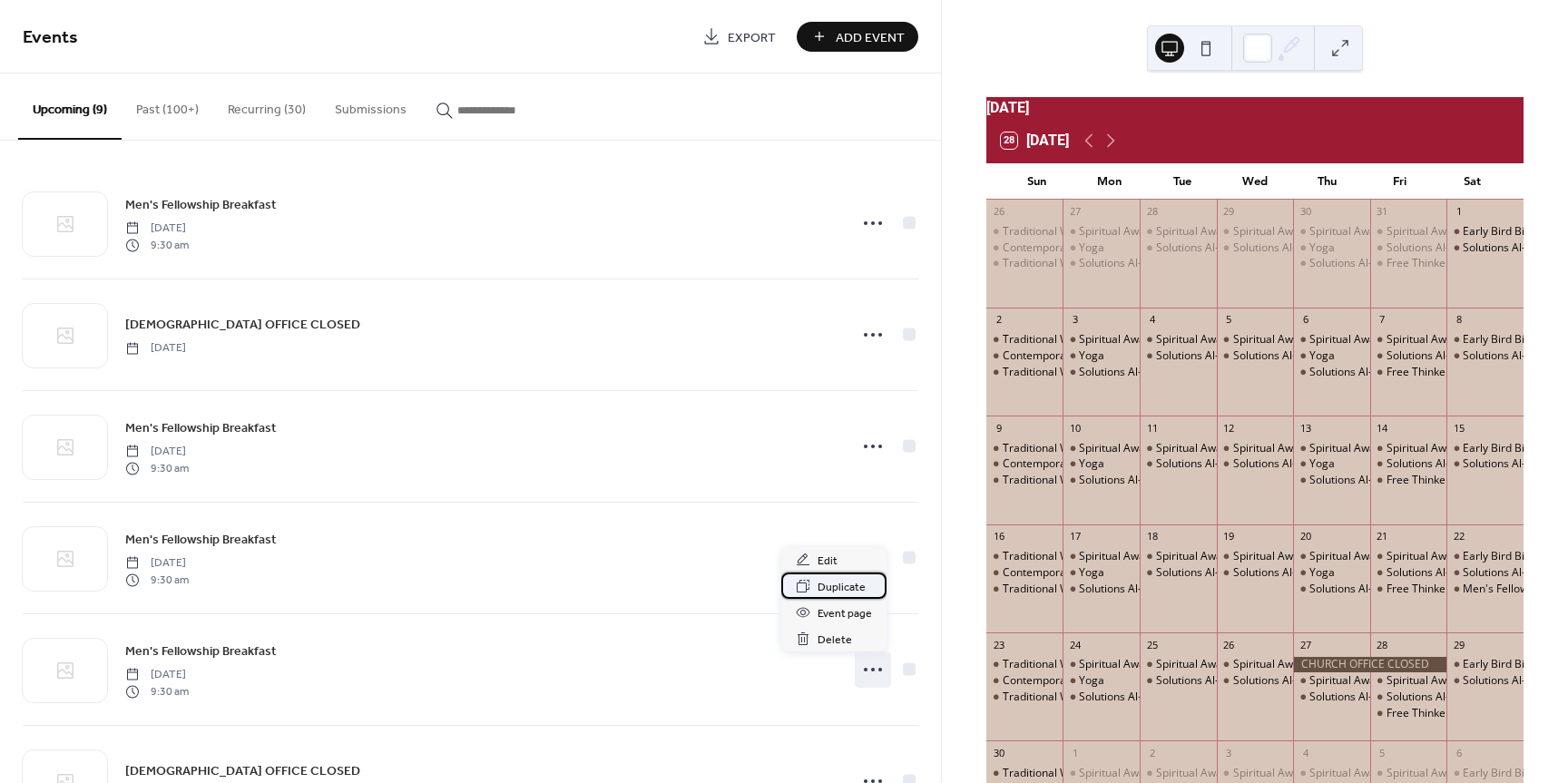 click on "Duplicate" at bounding box center (841, 587) 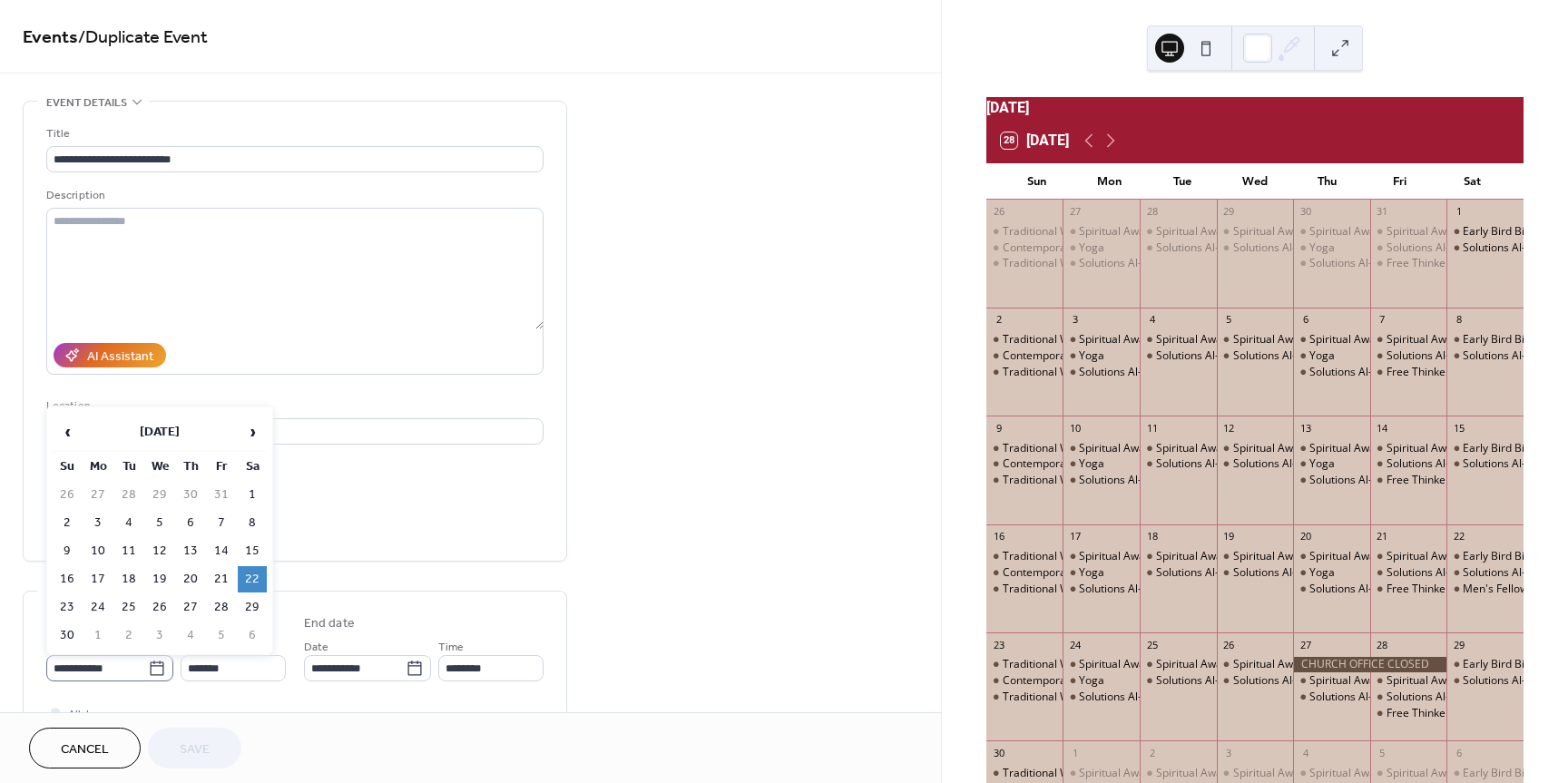 click 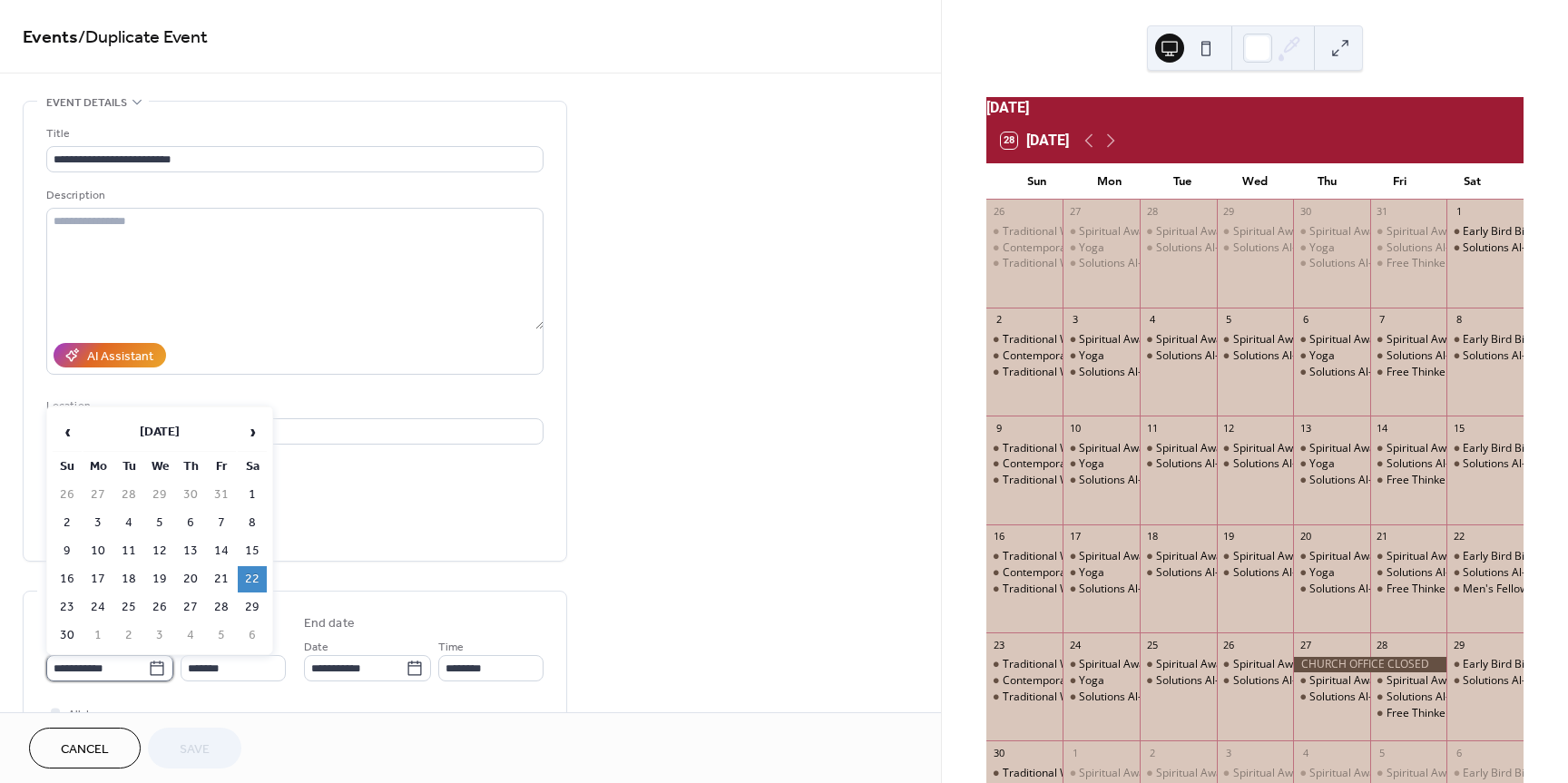 click on "**********" at bounding box center (97, 668) 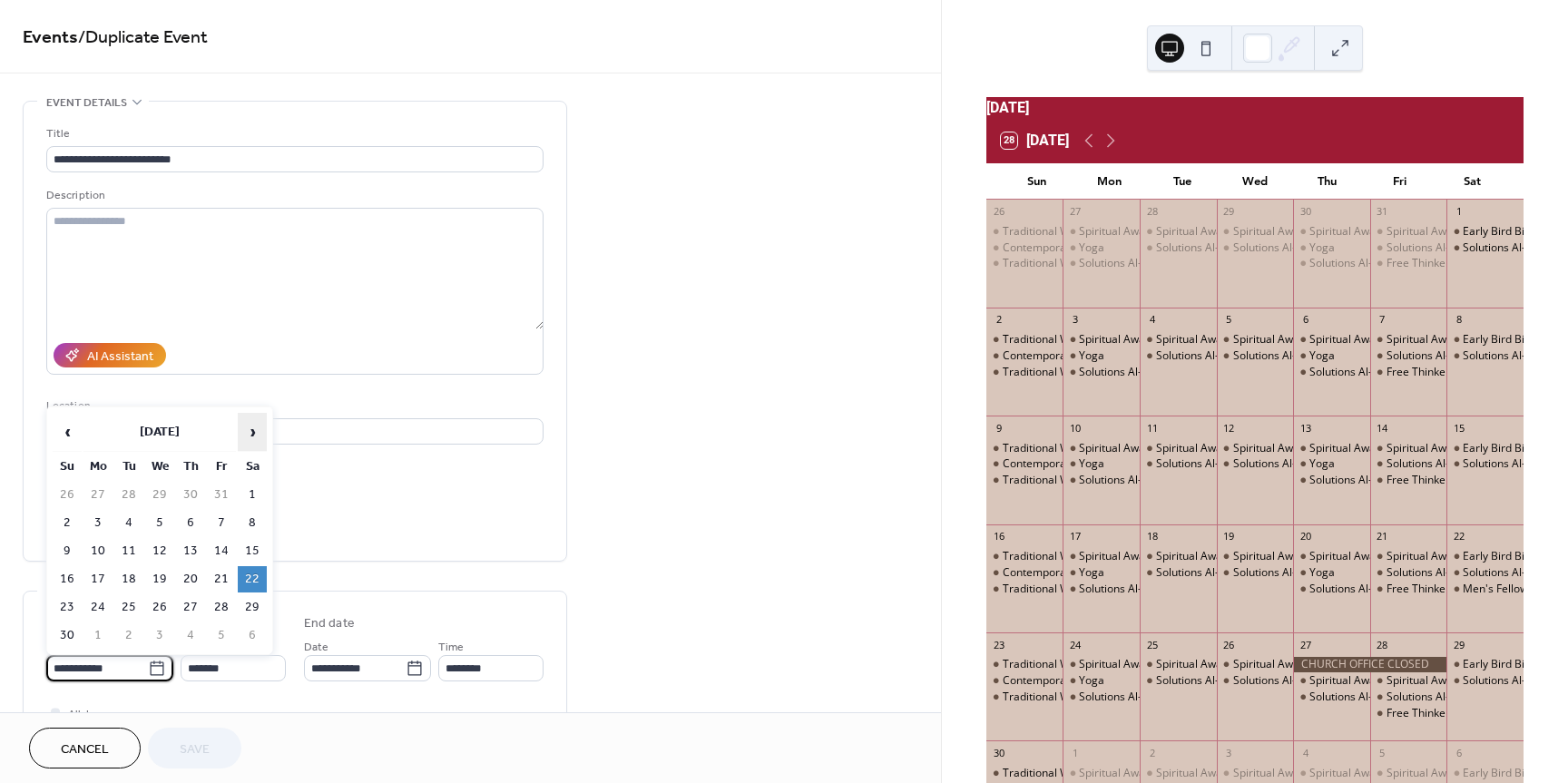 click on "›" at bounding box center [252, 432] 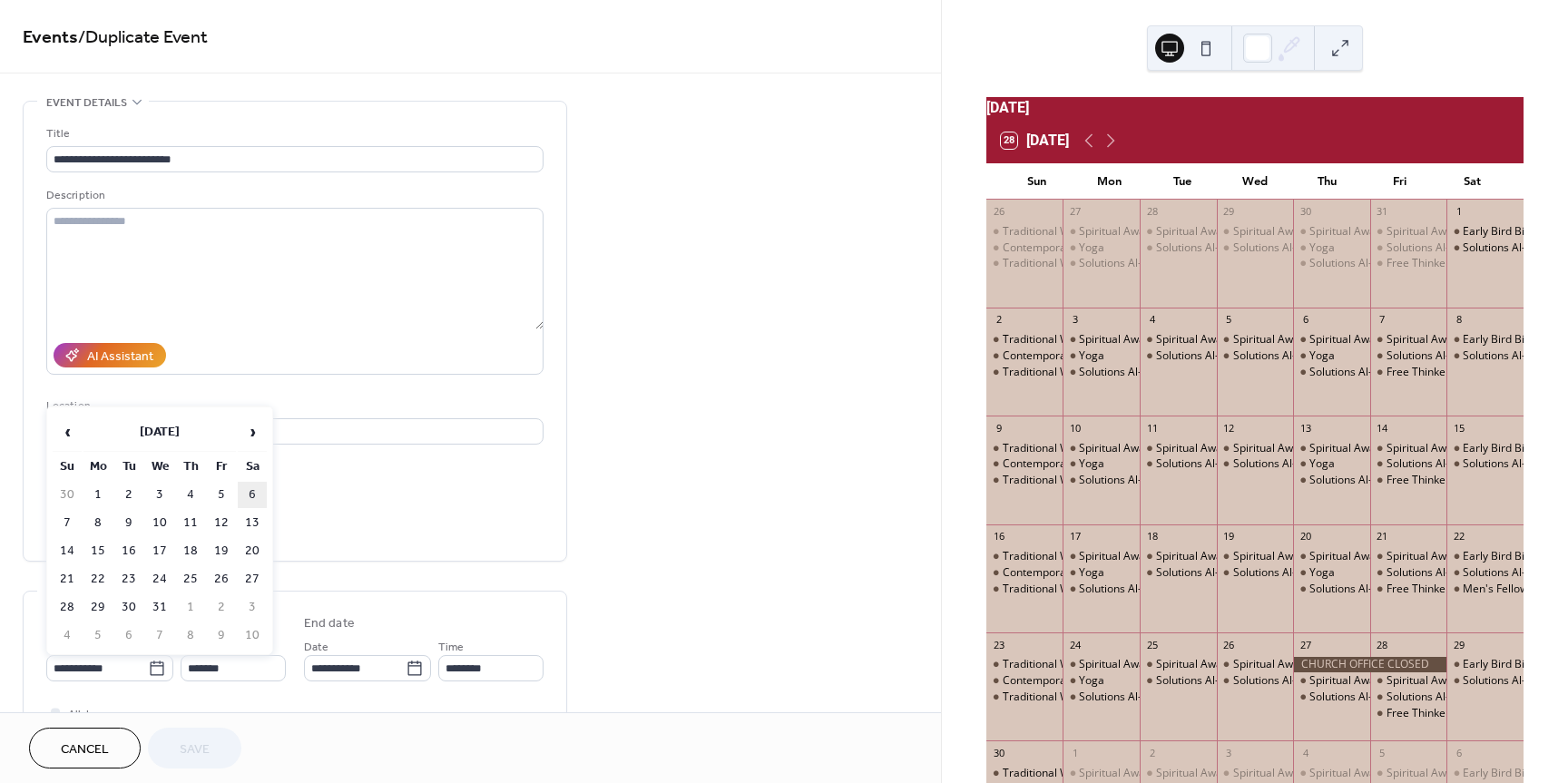 click on "6" at bounding box center (252, 494) 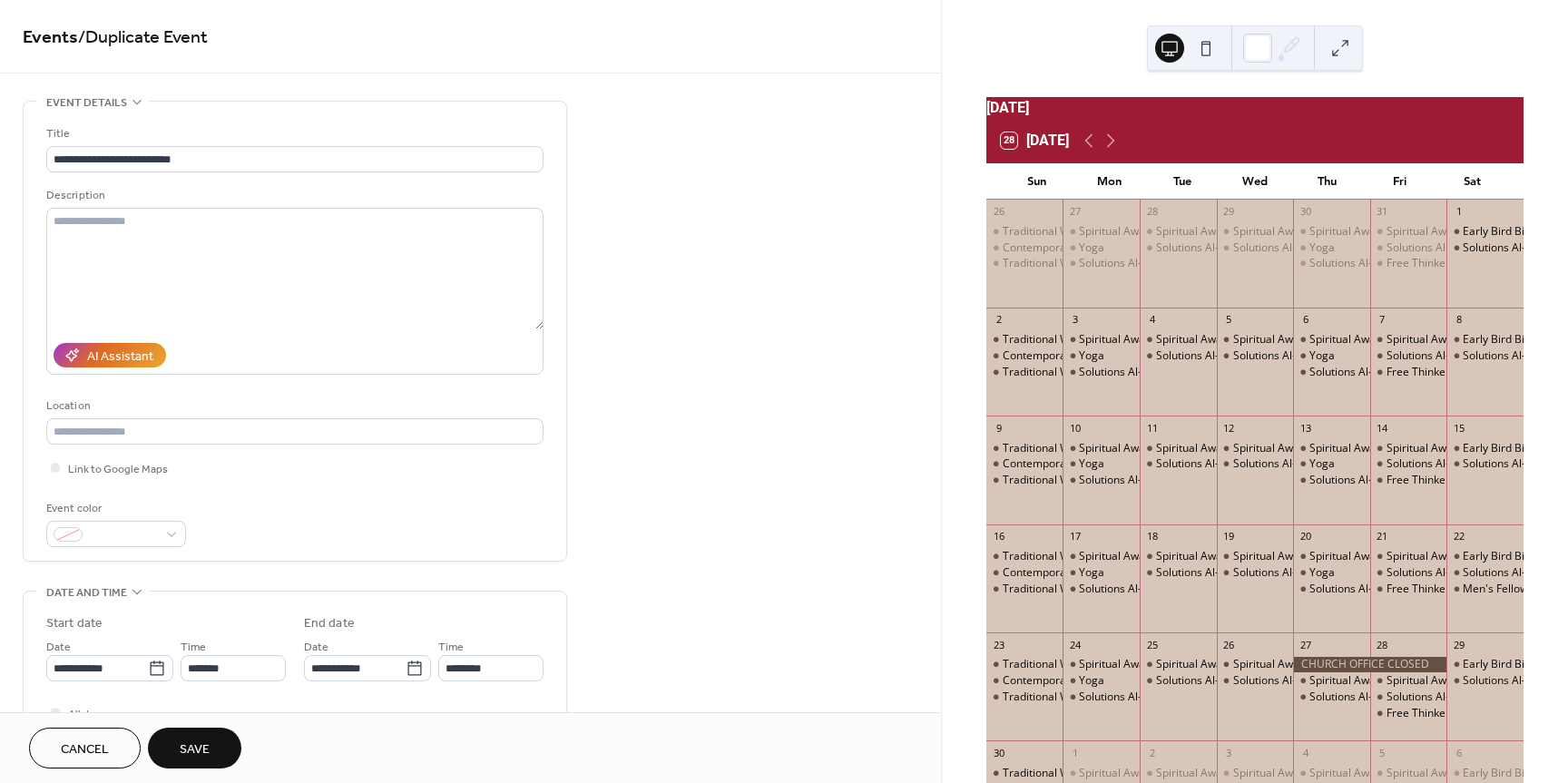 click on "Save" at bounding box center (194, 749) 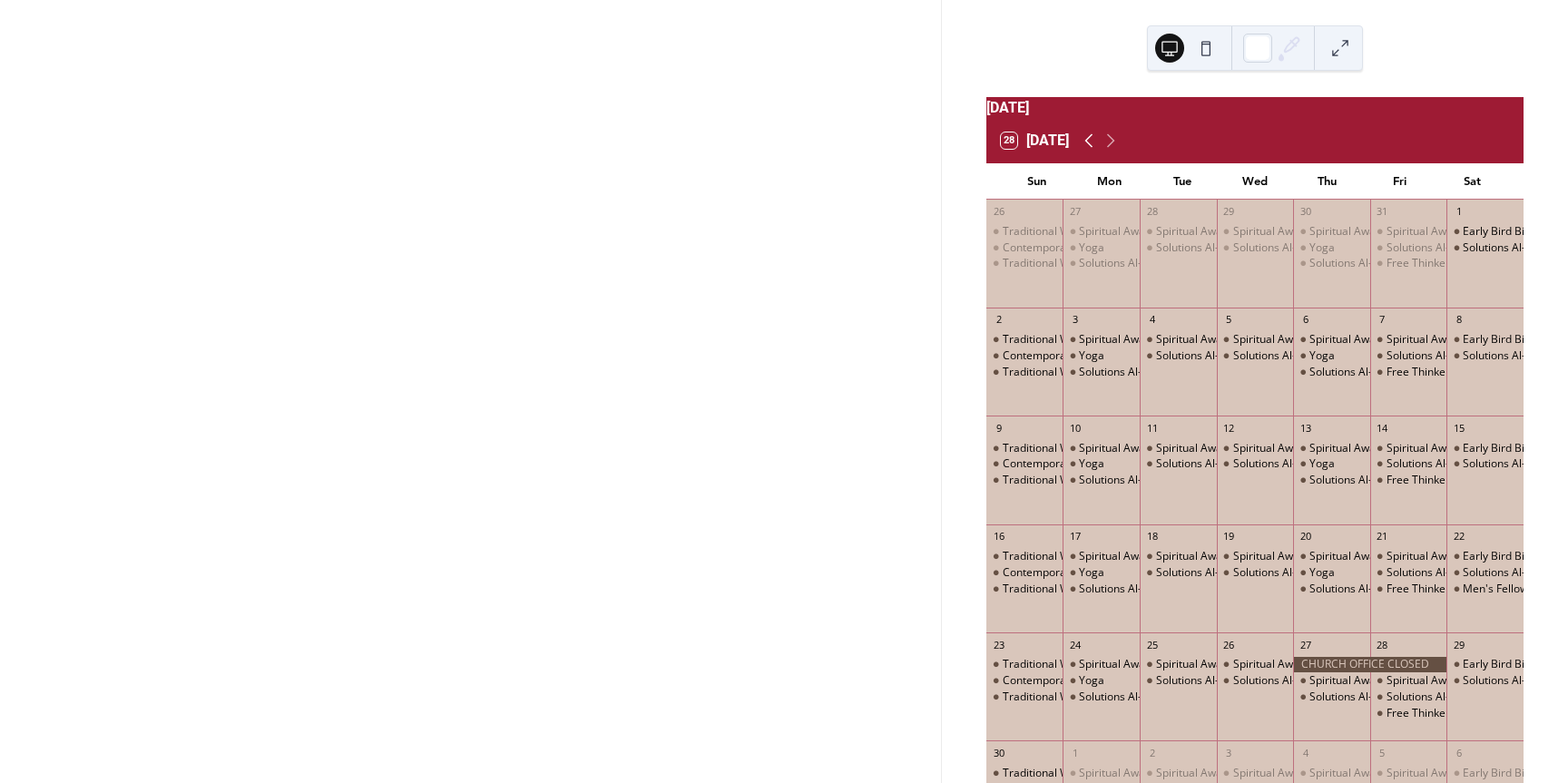 click 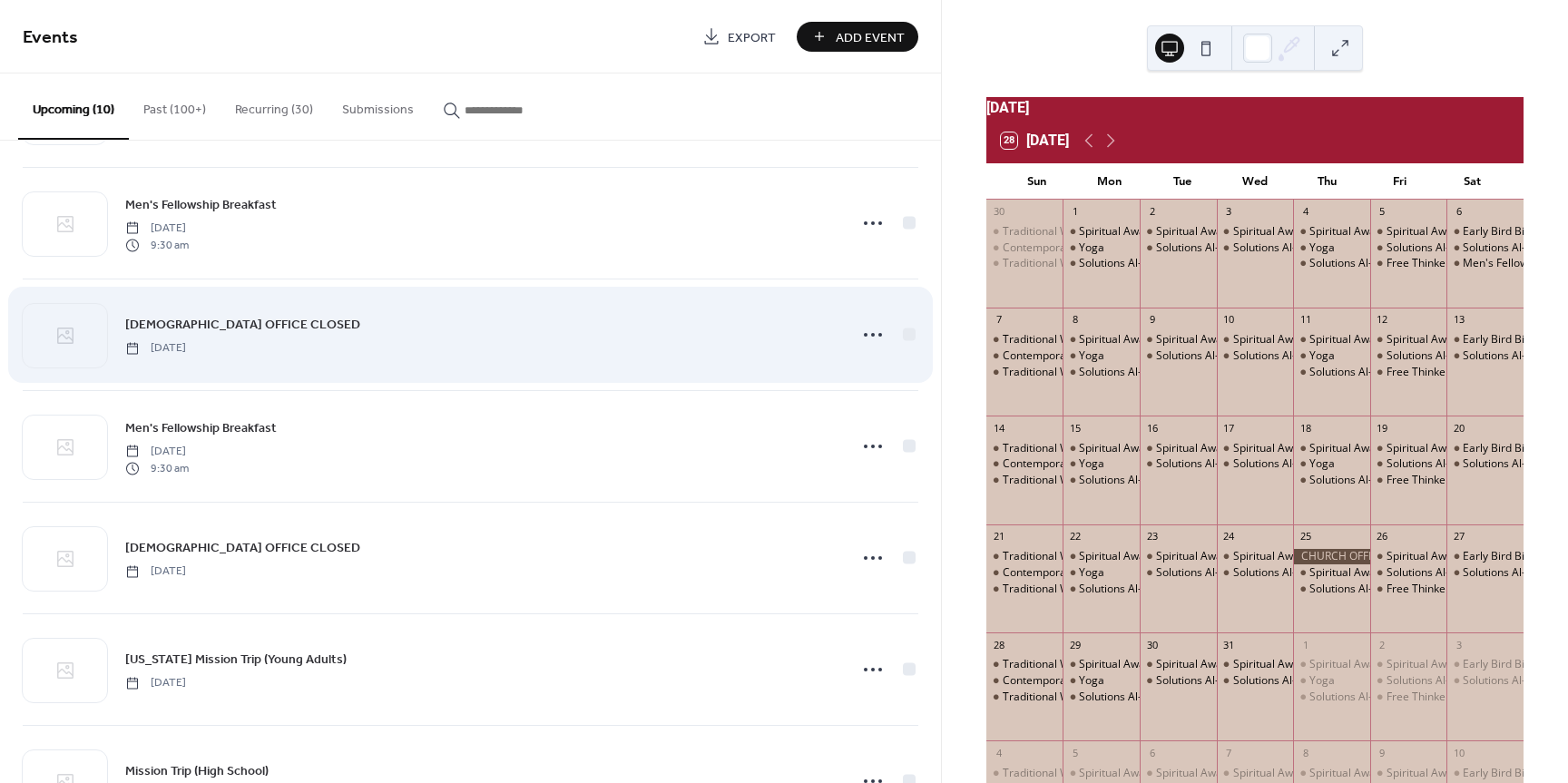 scroll, scrollTop: 454, scrollLeft: 0, axis: vertical 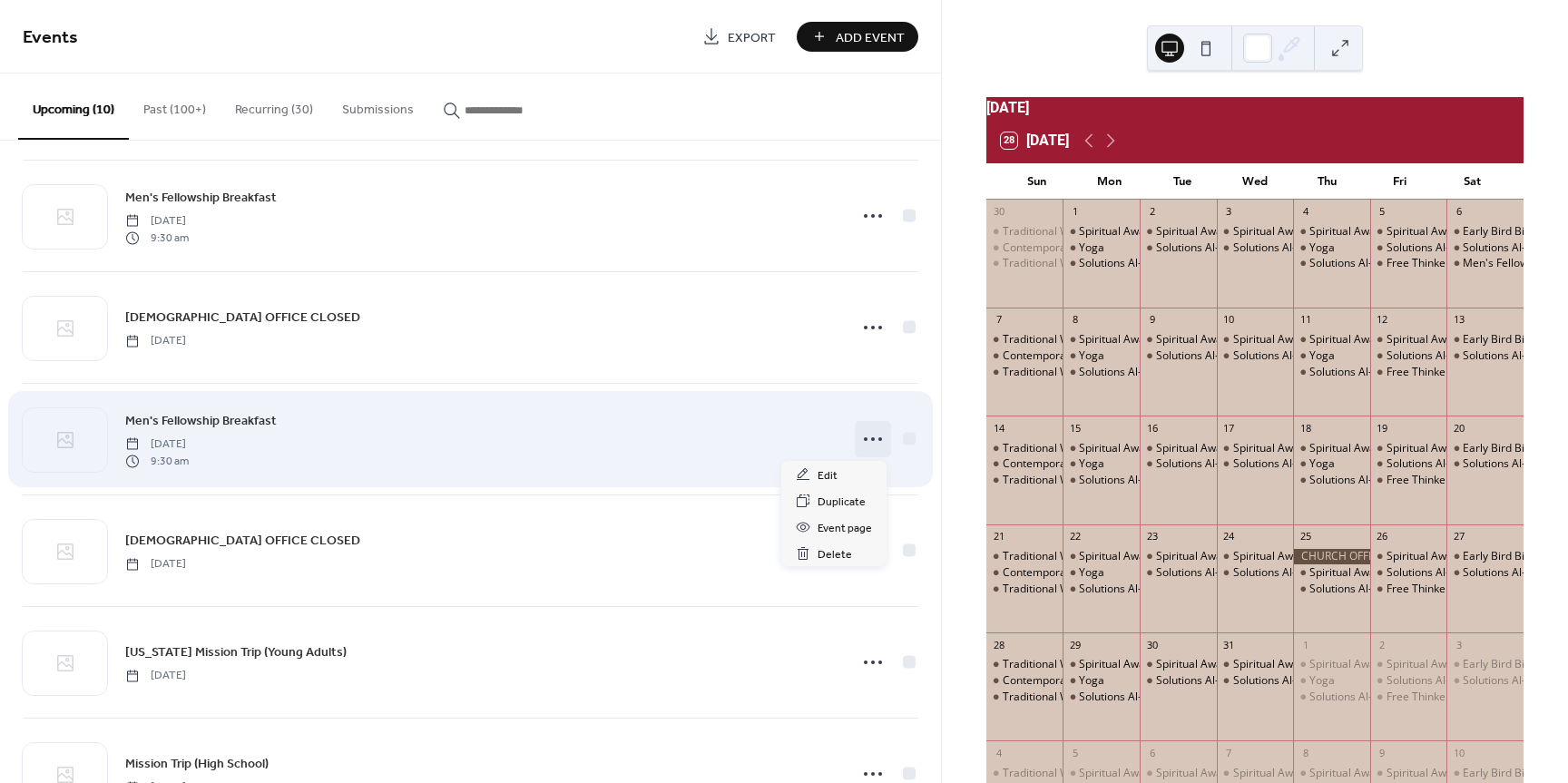 click 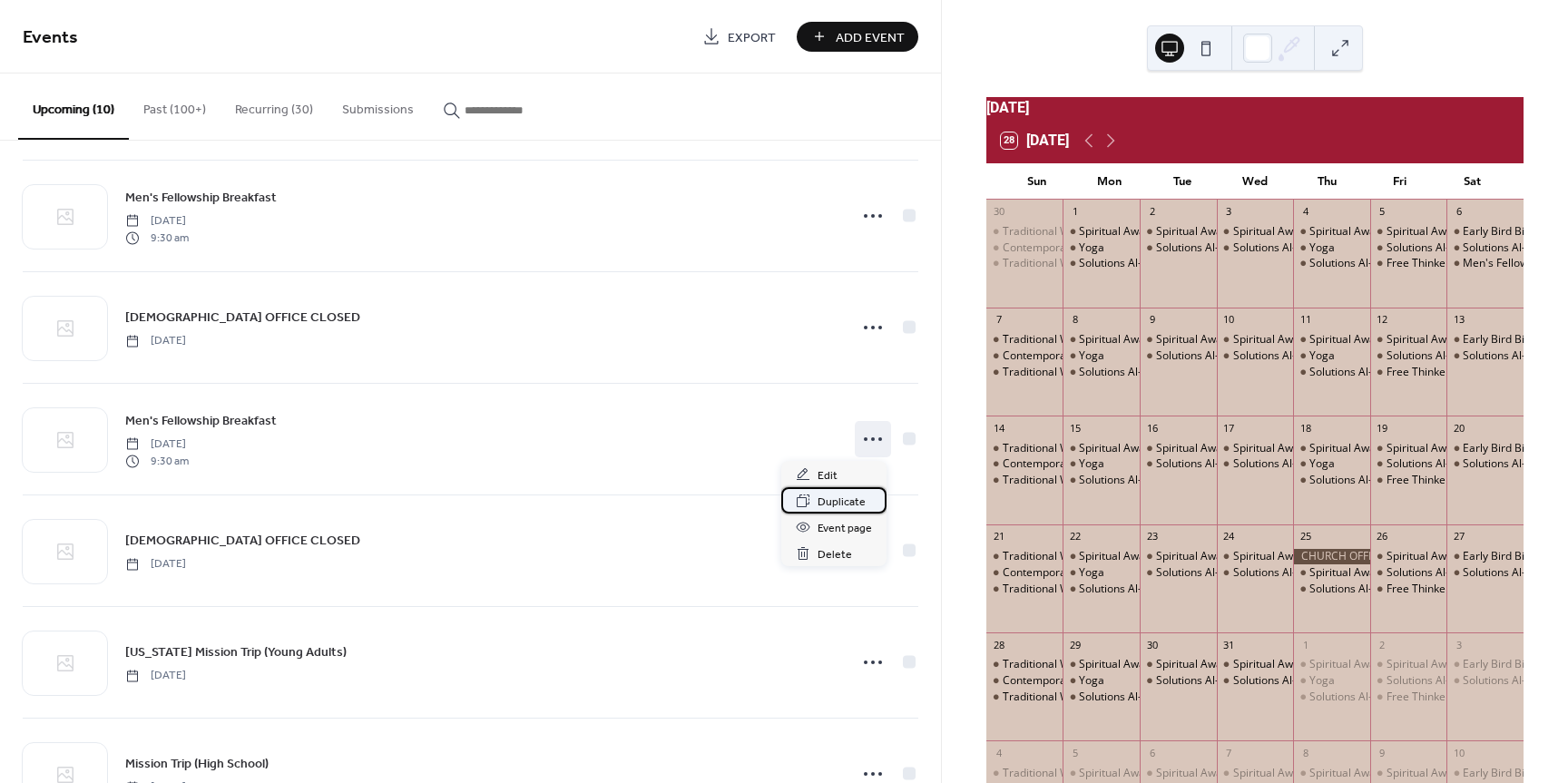 click on "Duplicate" at bounding box center (834, 500) 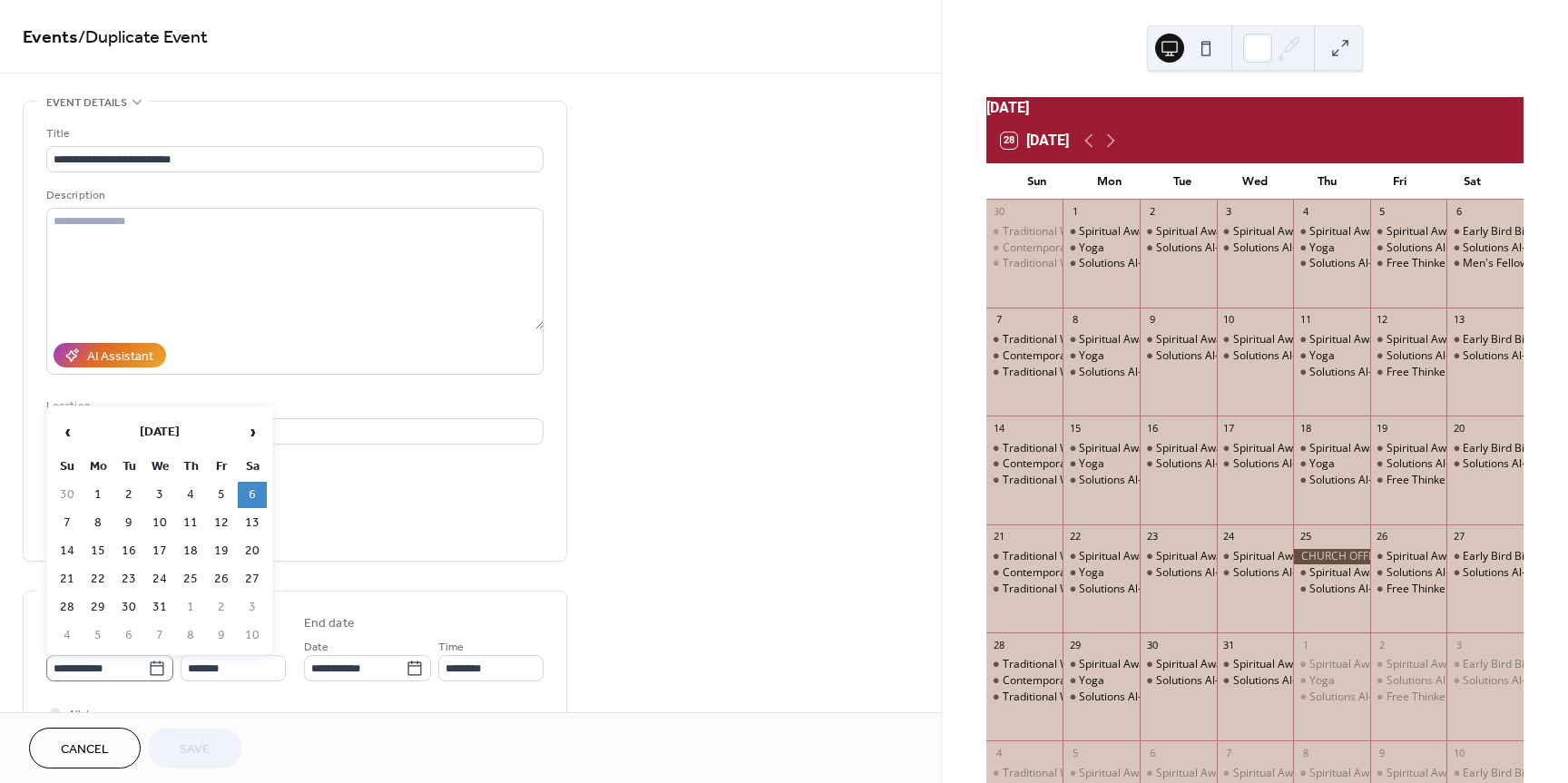 click 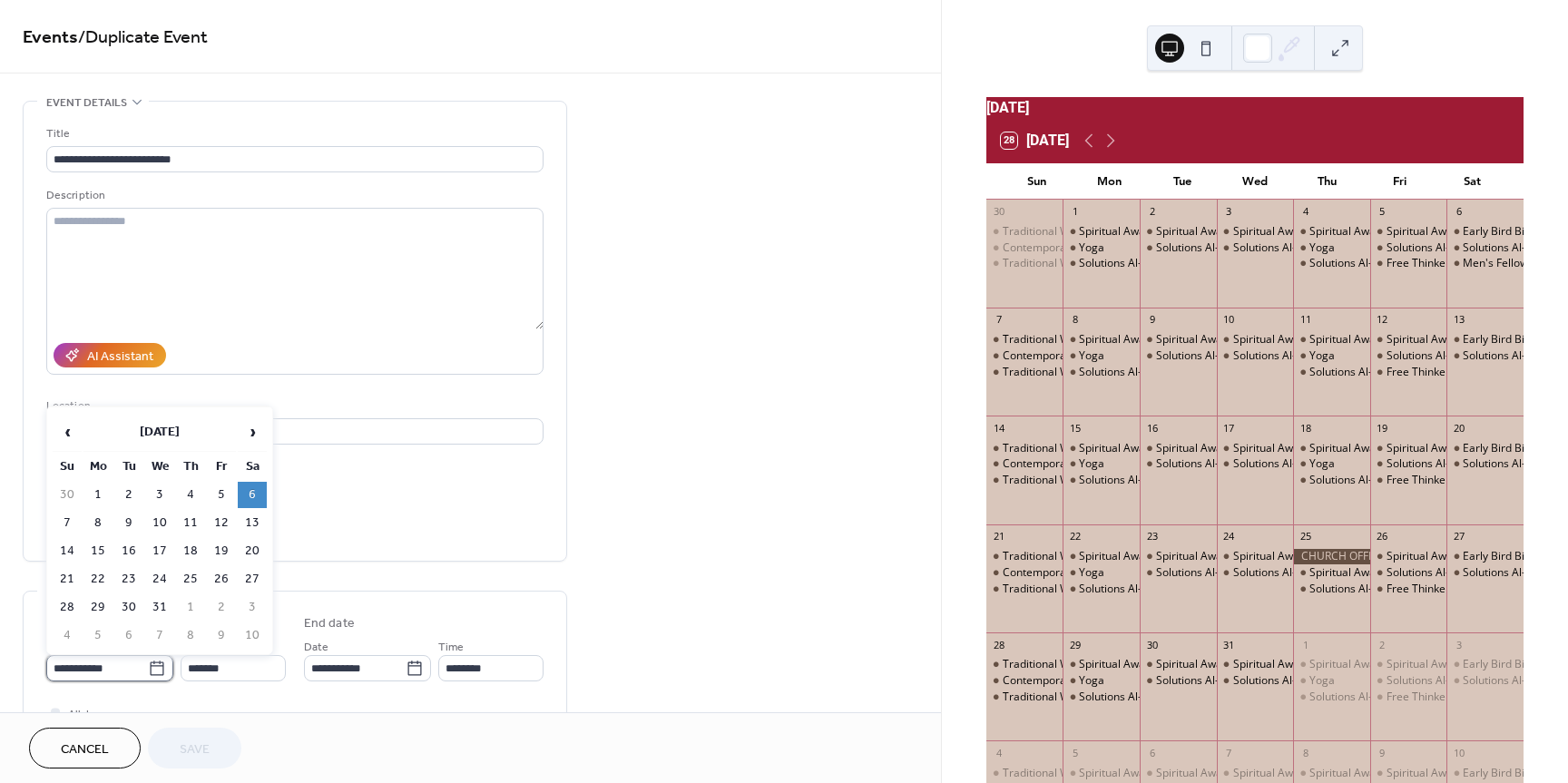 click on "**********" at bounding box center (97, 668) 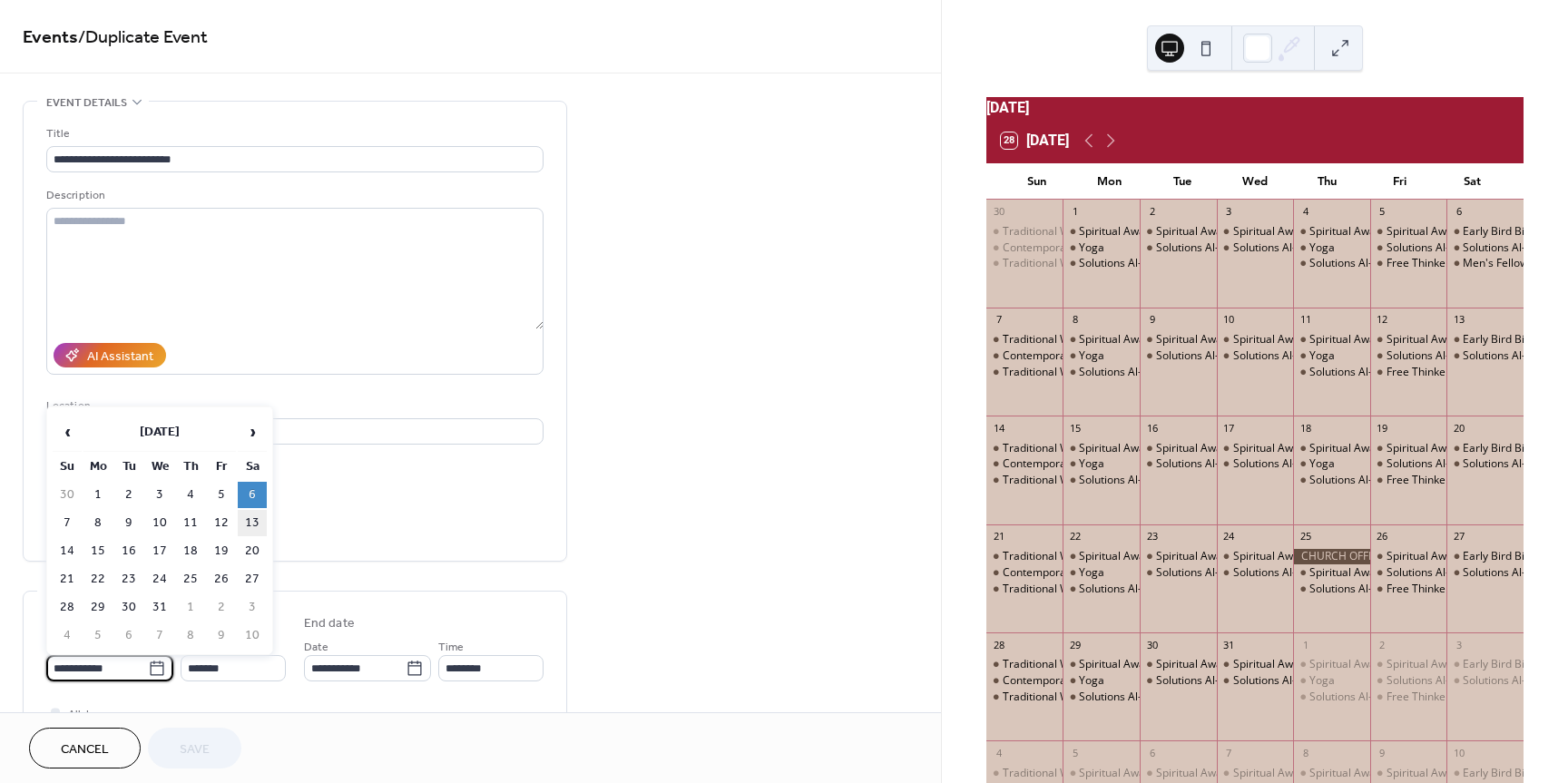 click on "13" at bounding box center (252, 523) 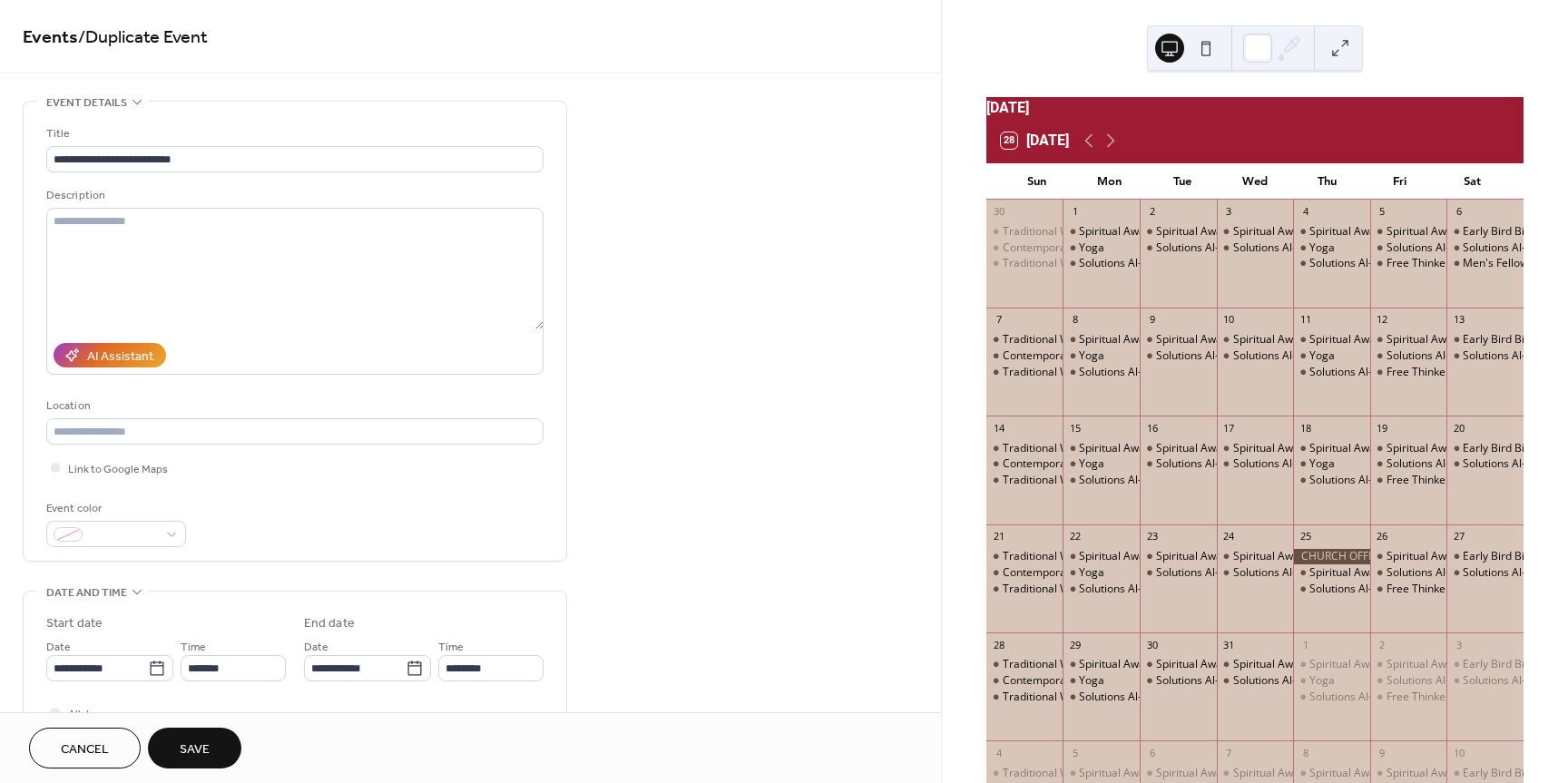 click on "Save" at bounding box center (194, 749) 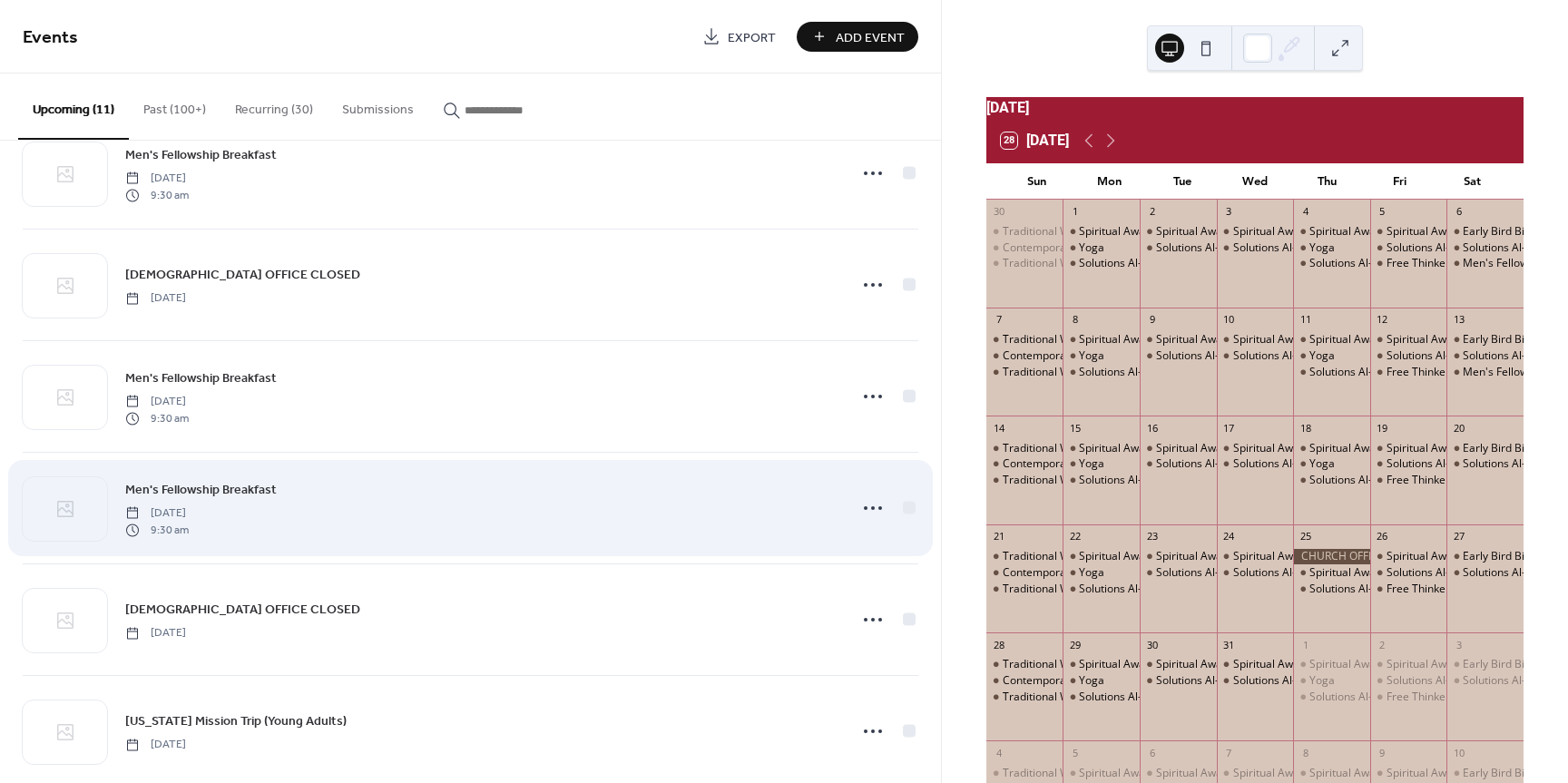 scroll, scrollTop: 544, scrollLeft: 0, axis: vertical 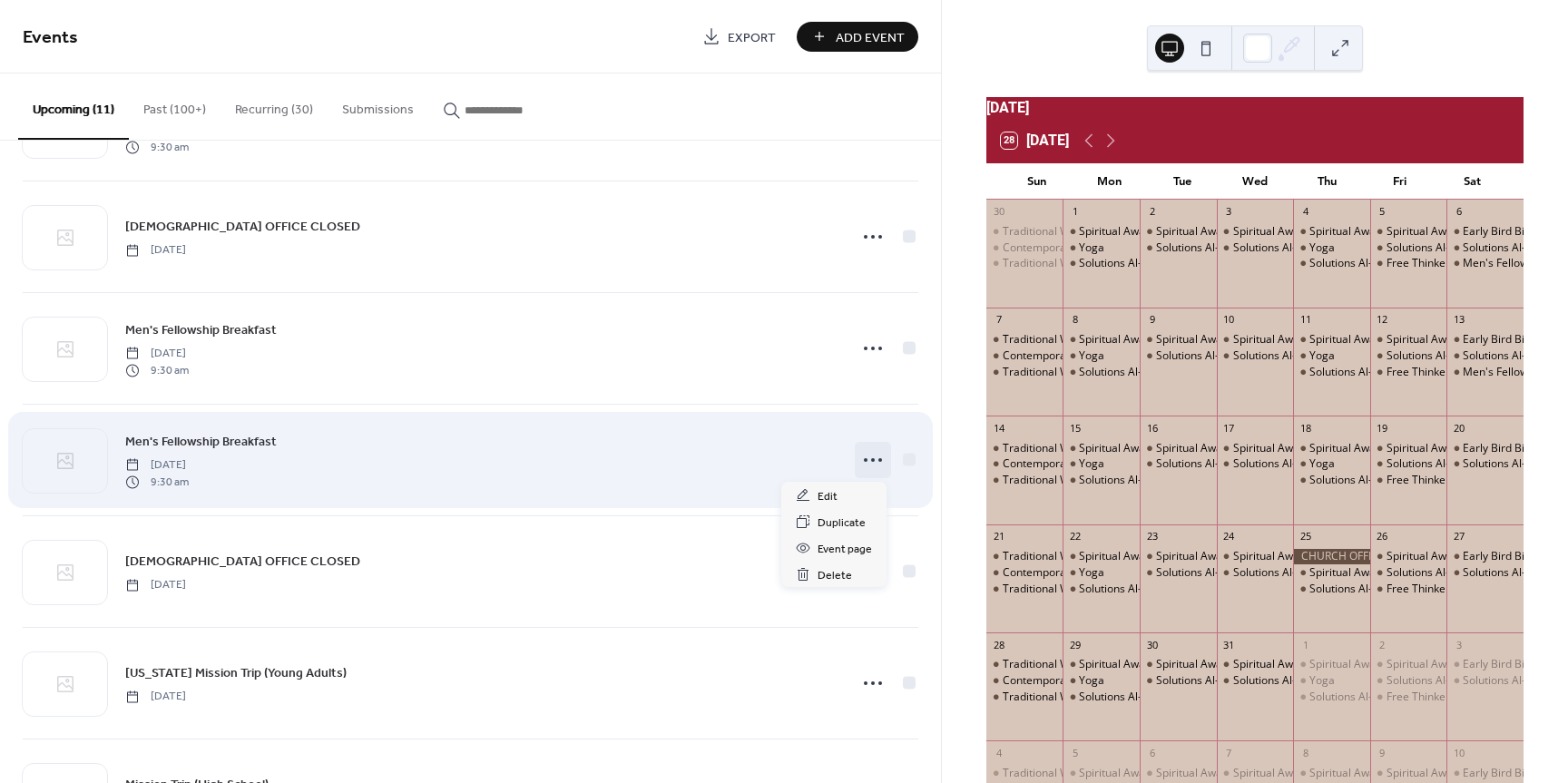 click 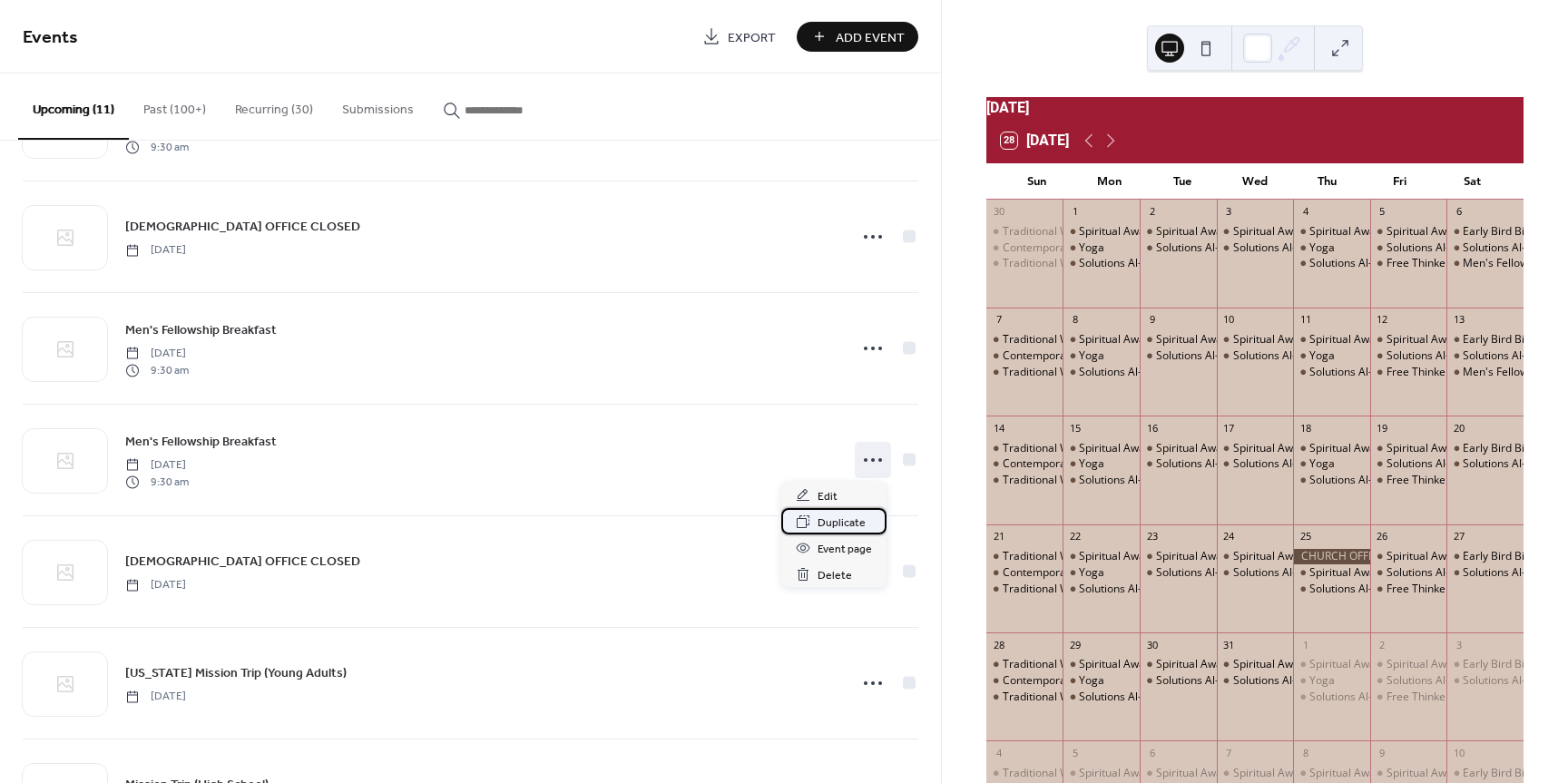 click on "Duplicate" at bounding box center (841, 523) 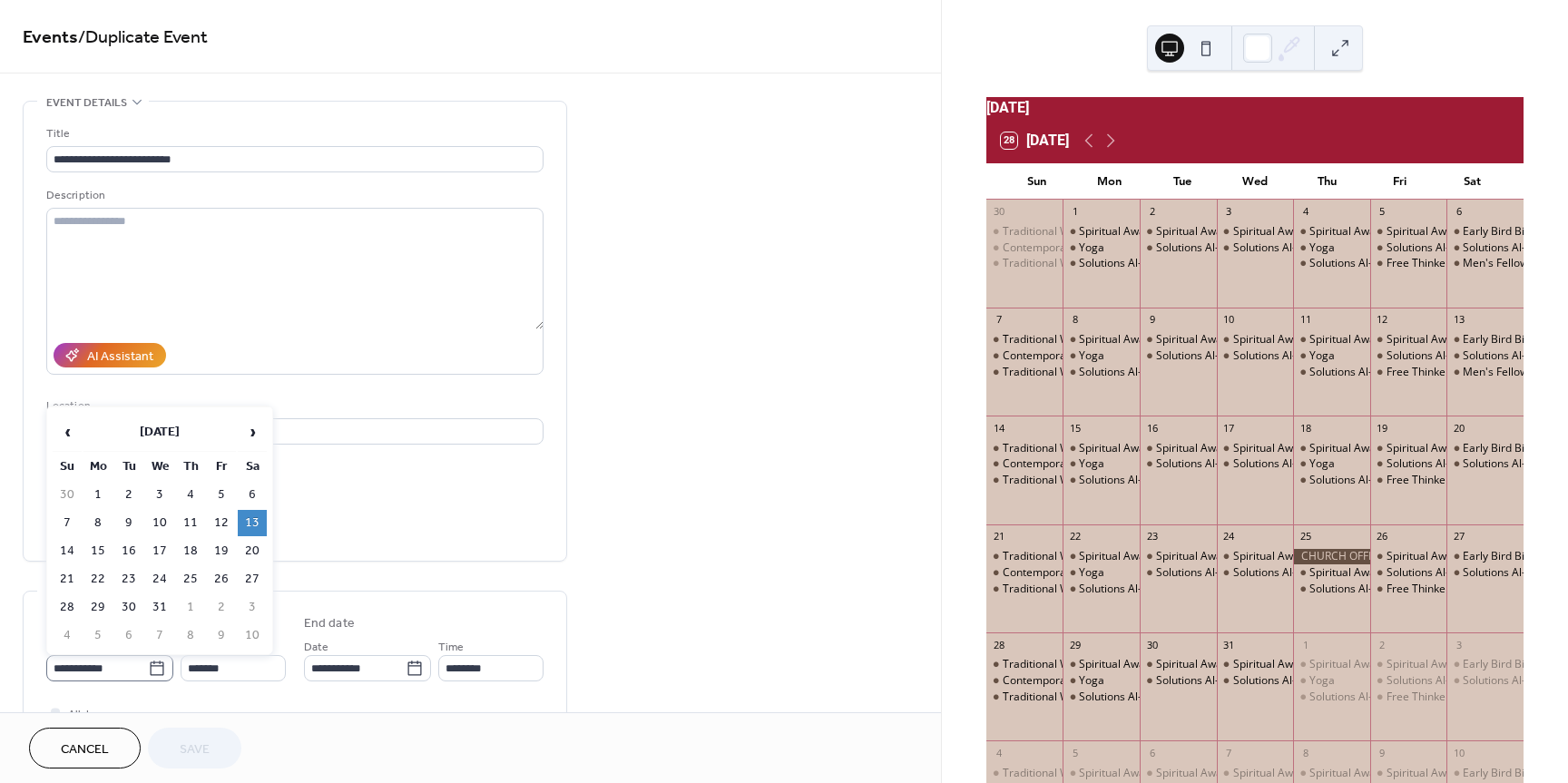 click 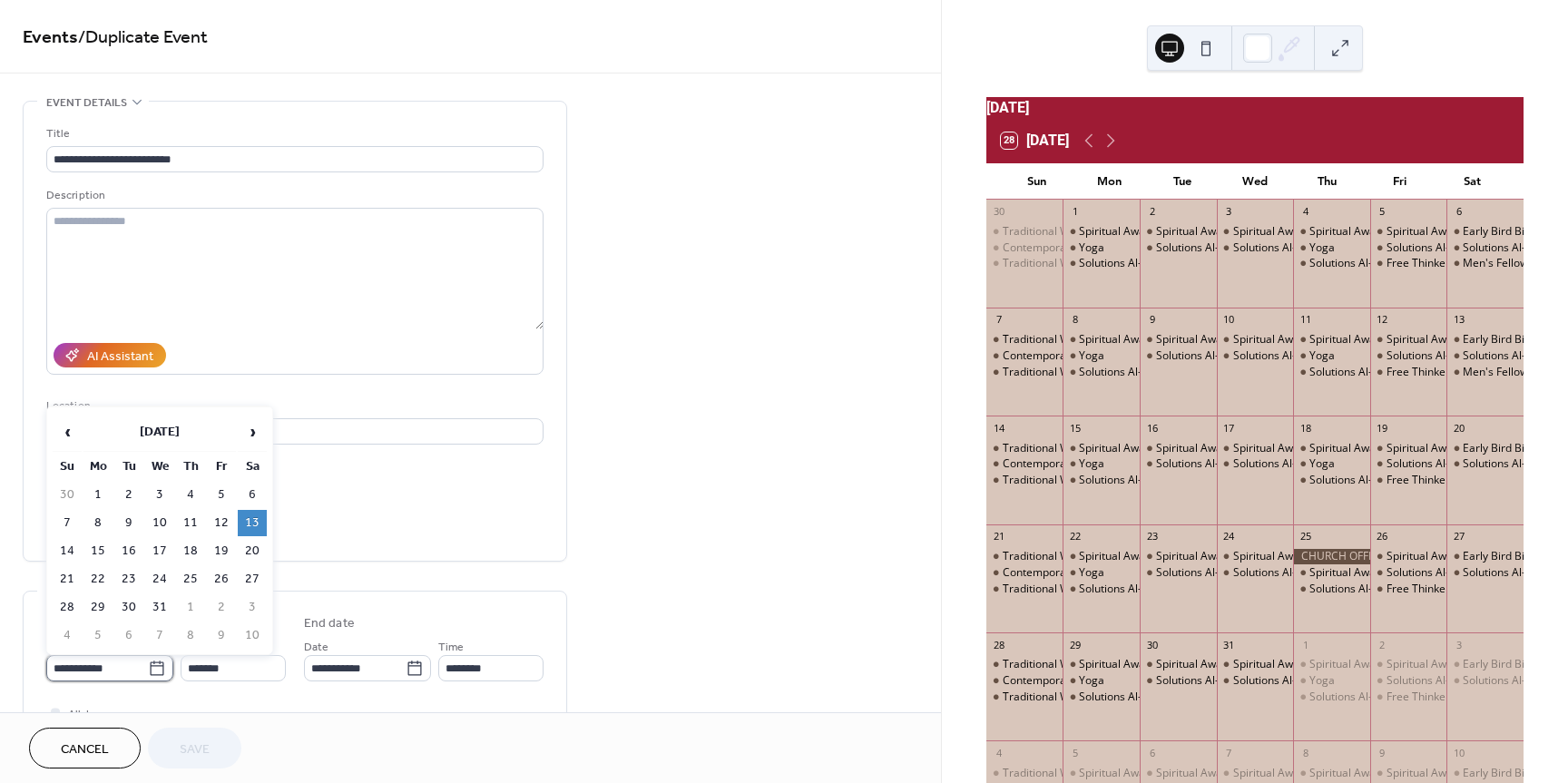 click on "**********" at bounding box center (97, 668) 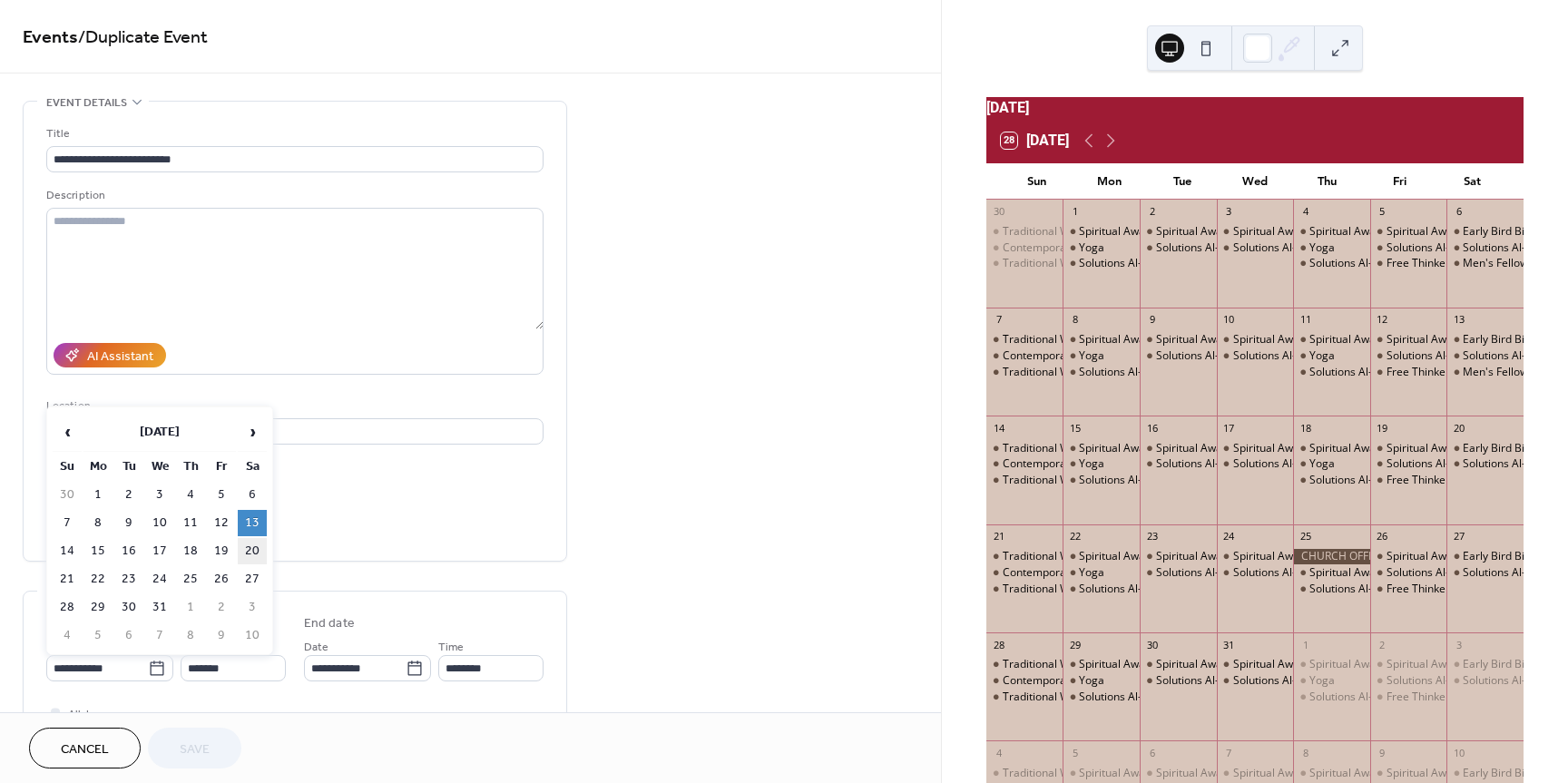 click on "20" at bounding box center (252, 551) 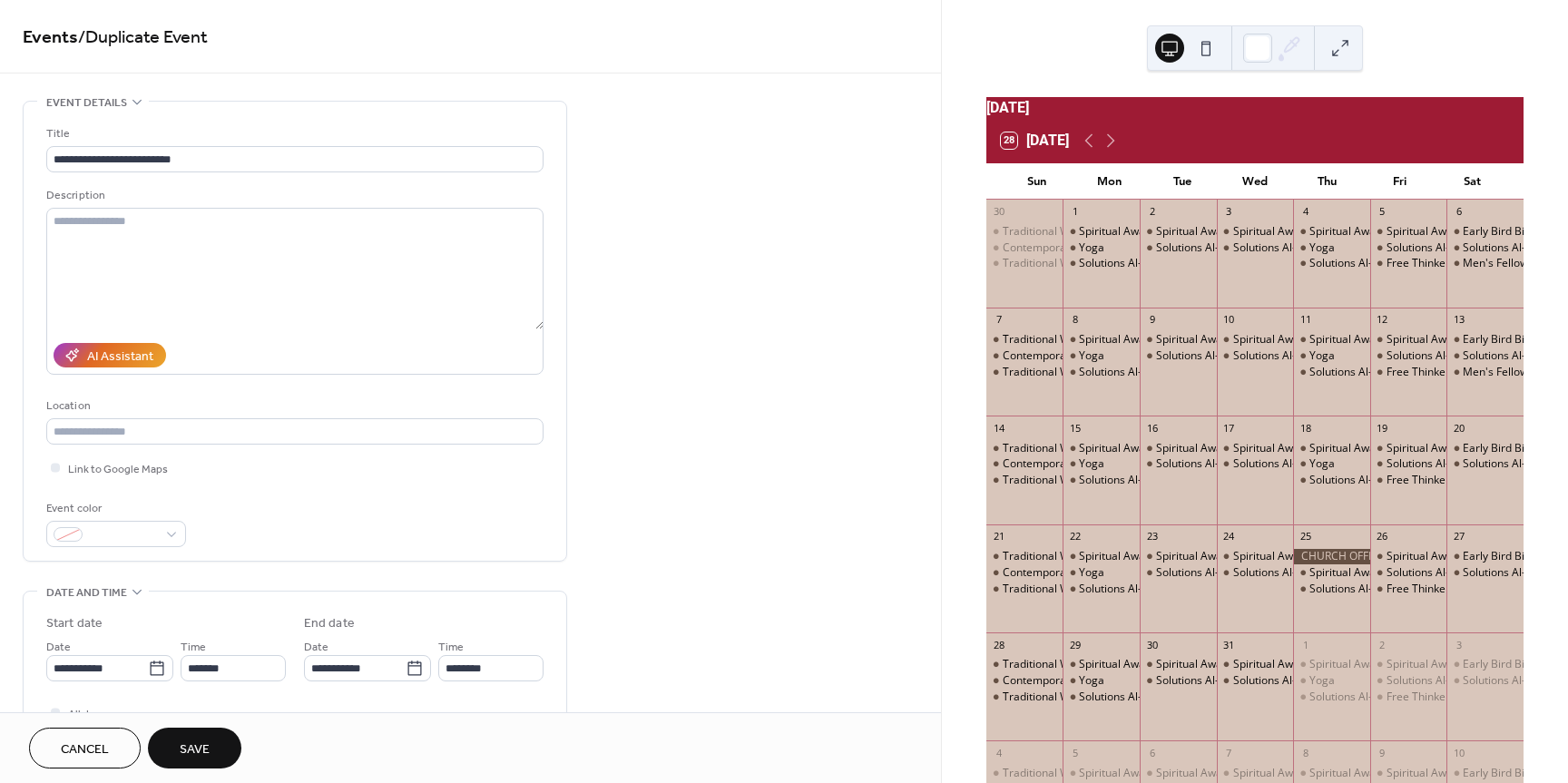 click on "Save" at bounding box center (194, 748) 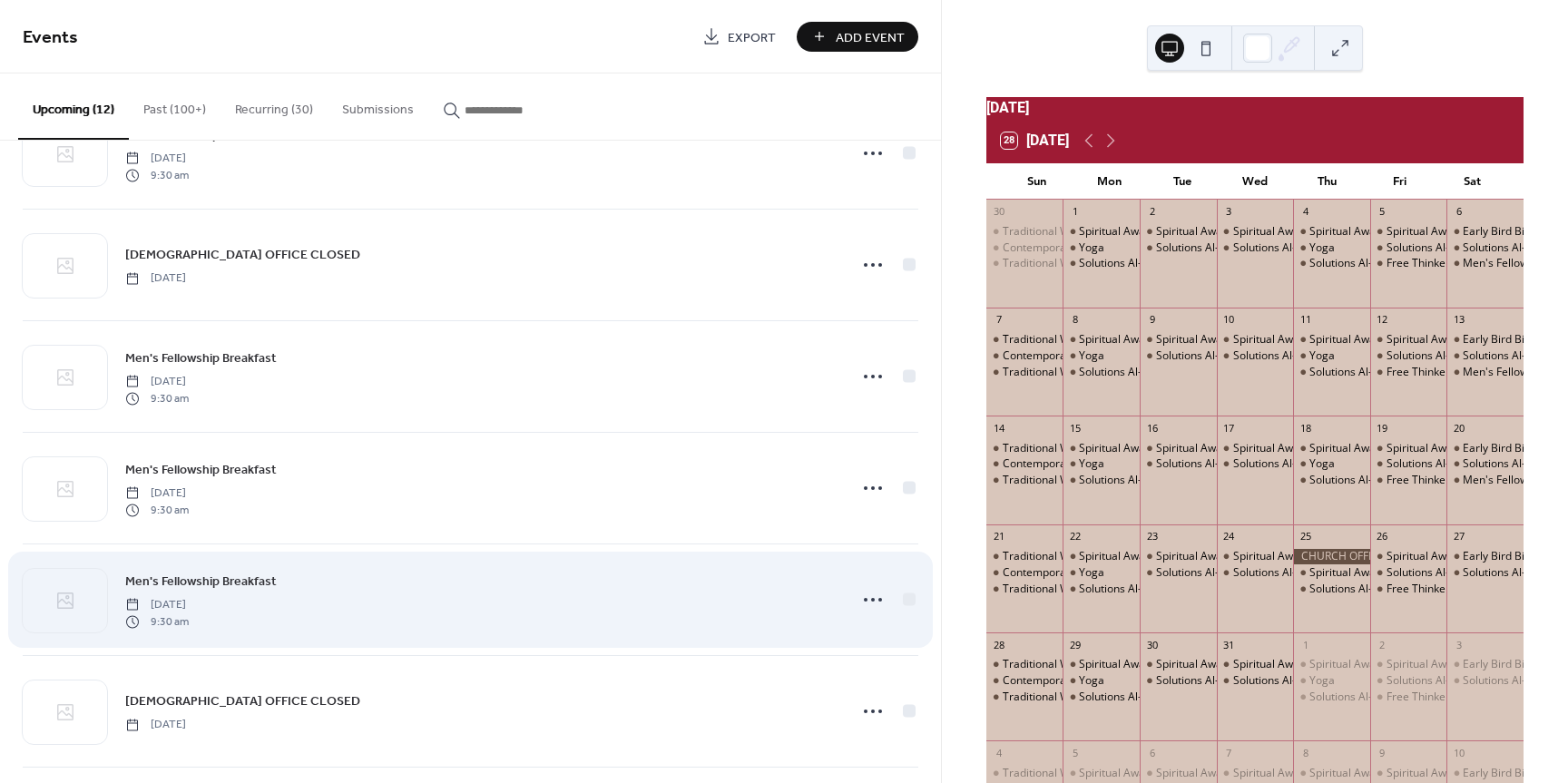 scroll, scrollTop: 544, scrollLeft: 0, axis: vertical 